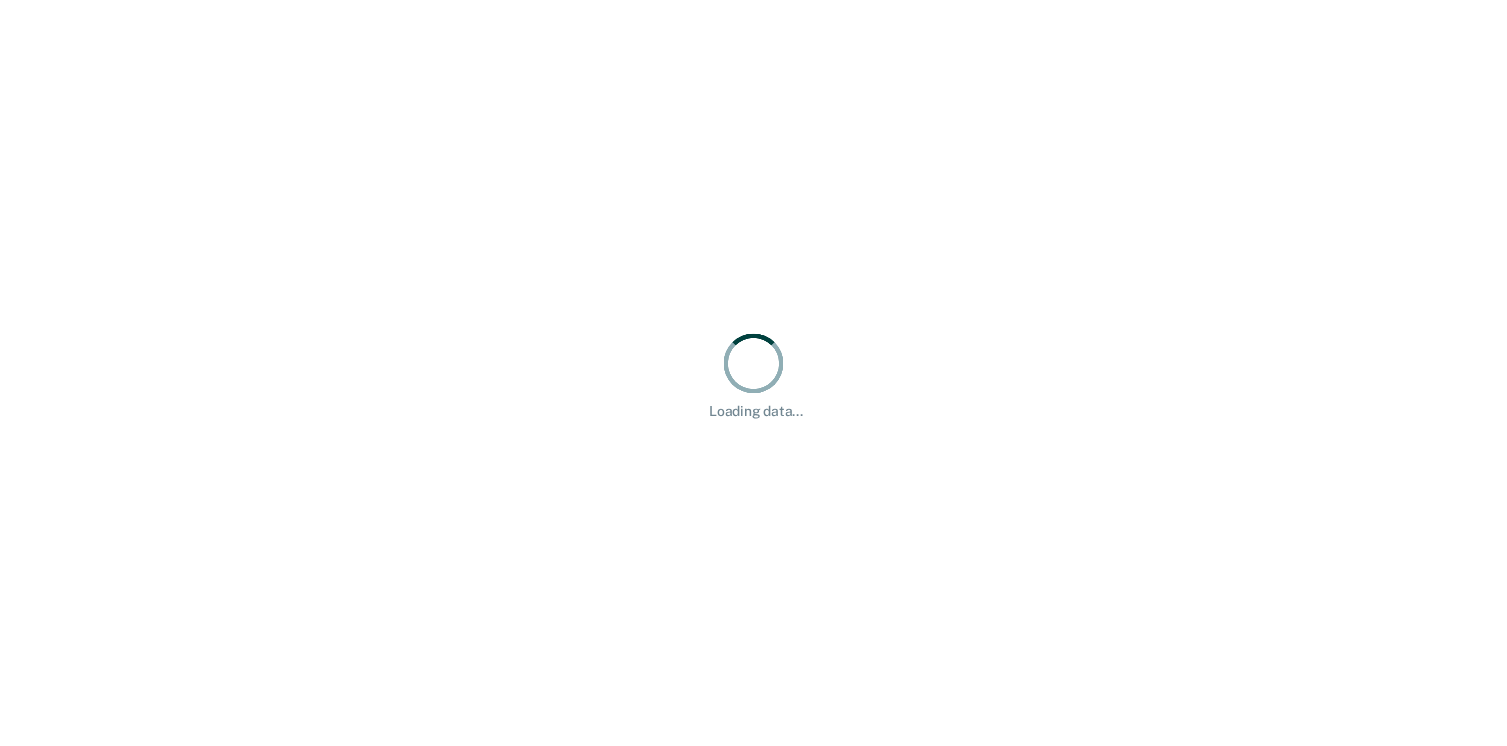 scroll, scrollTop: 0, scrollLeft: 0, axis: both 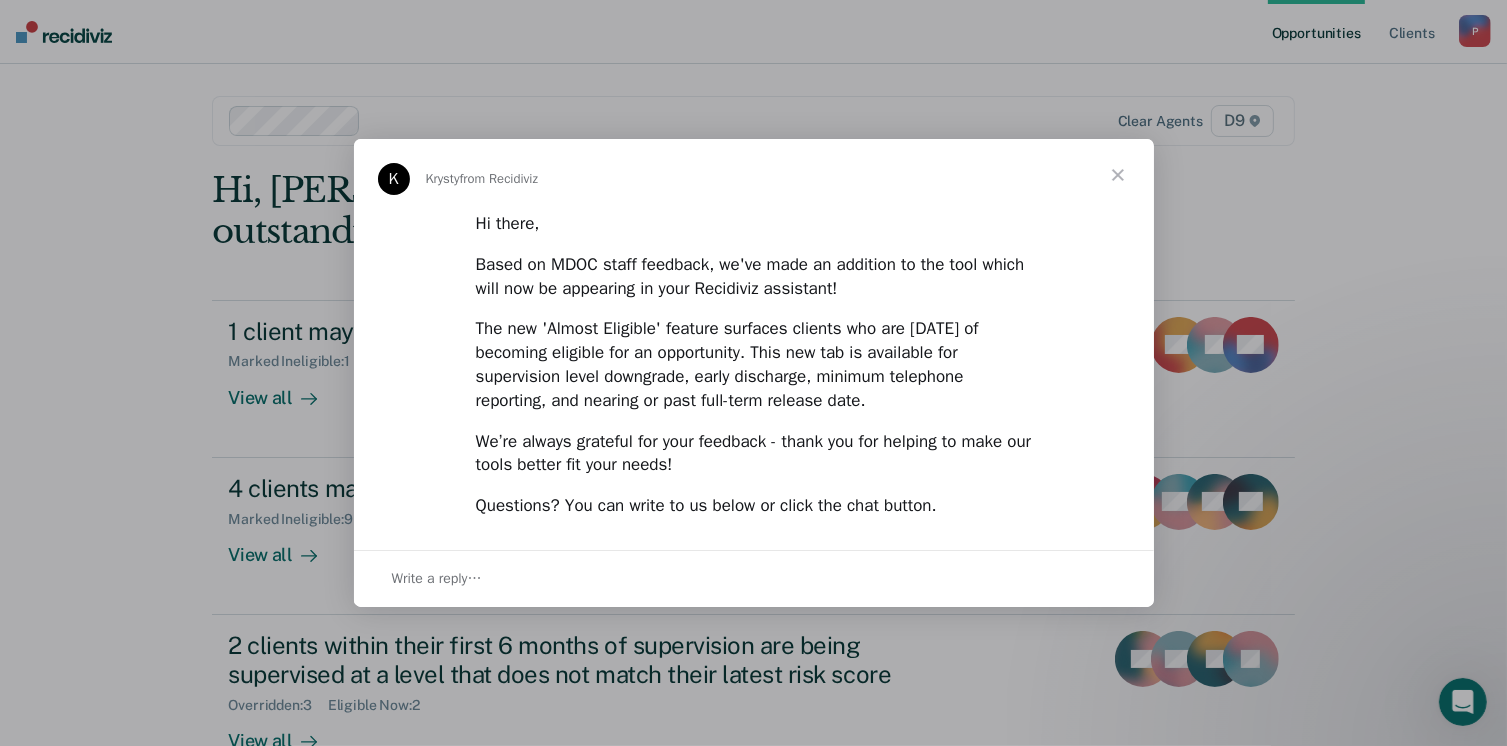 click at bounding box center [1118, 175] 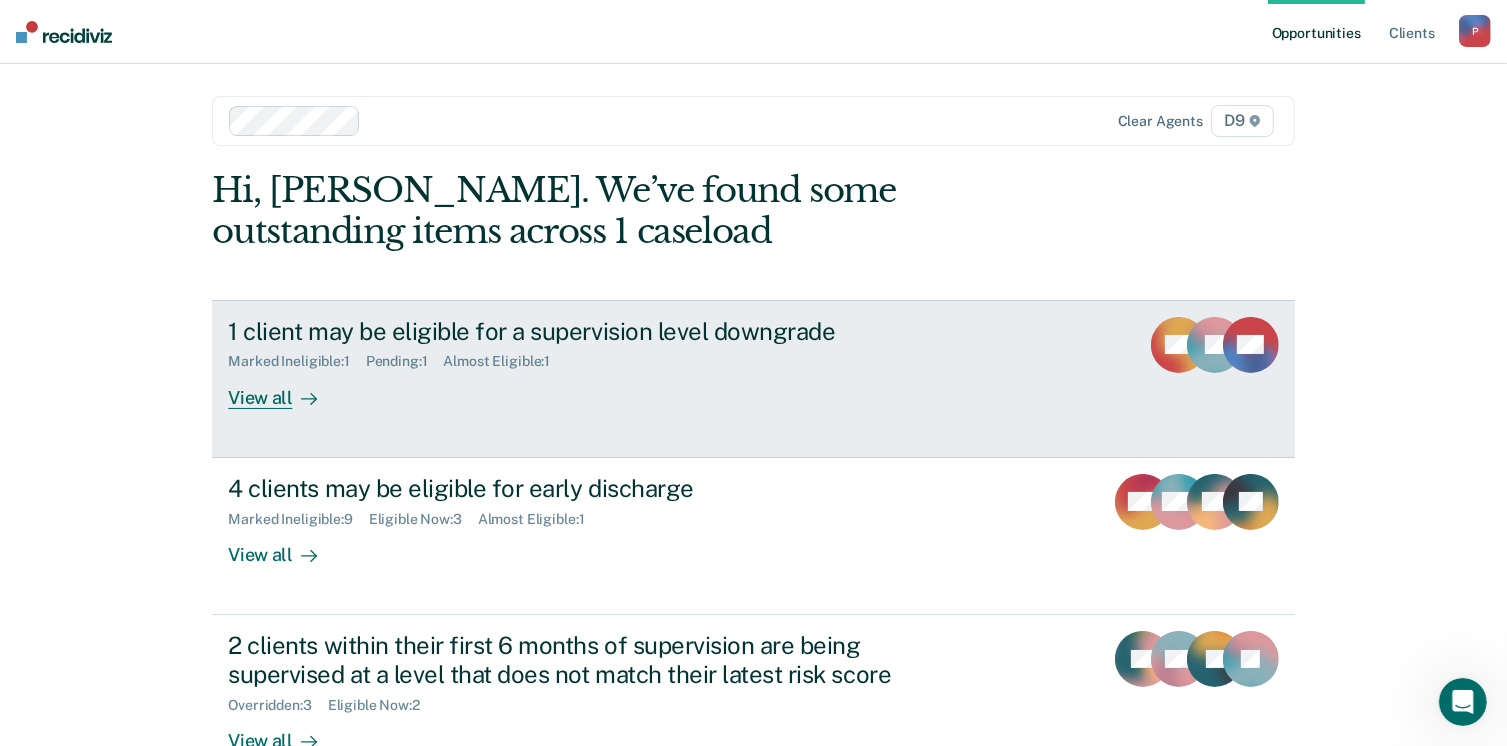 scroll, scrollTop: 53, scrollLeft: 0, axis: vertical 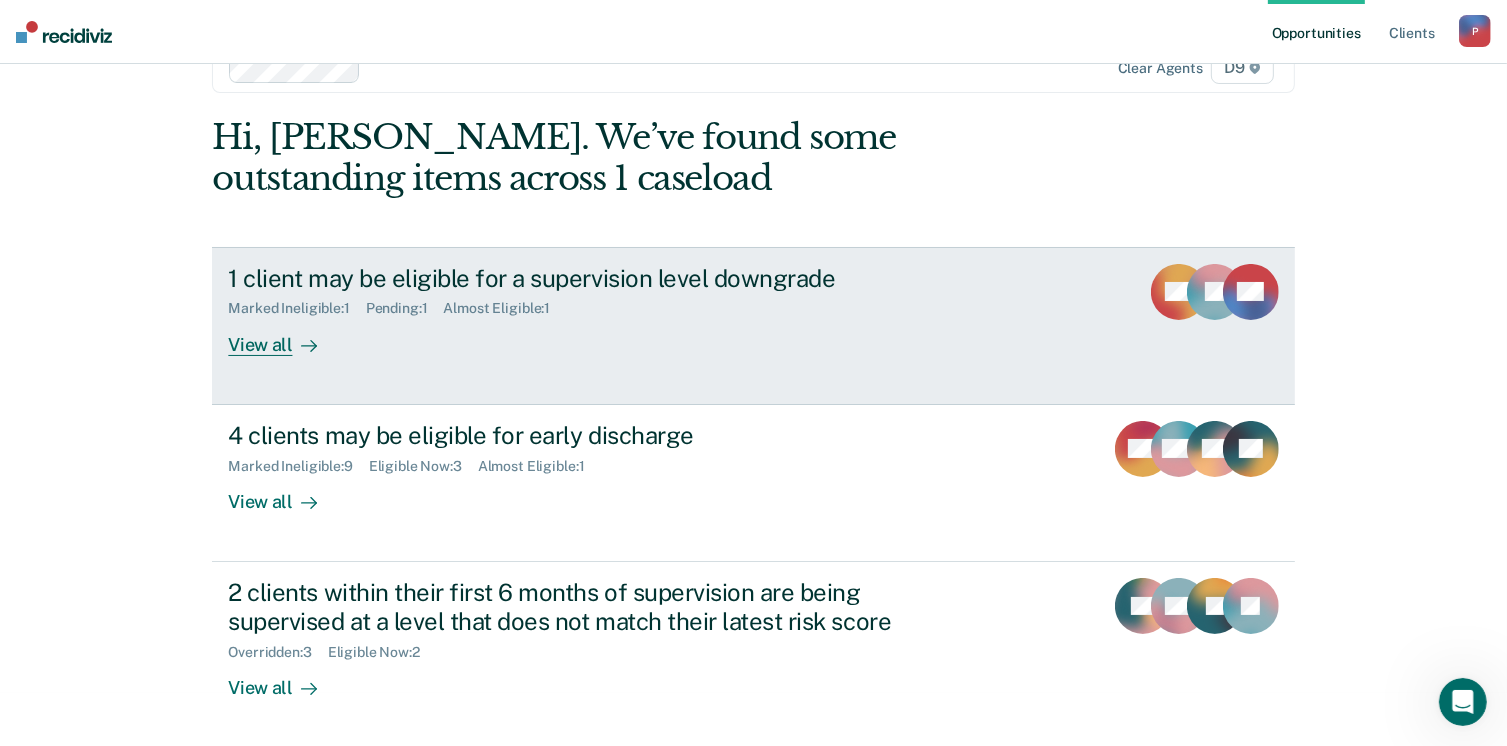 click on "1 client may be eligible for a supervision level downgrade" at bounding box center (579, 278) 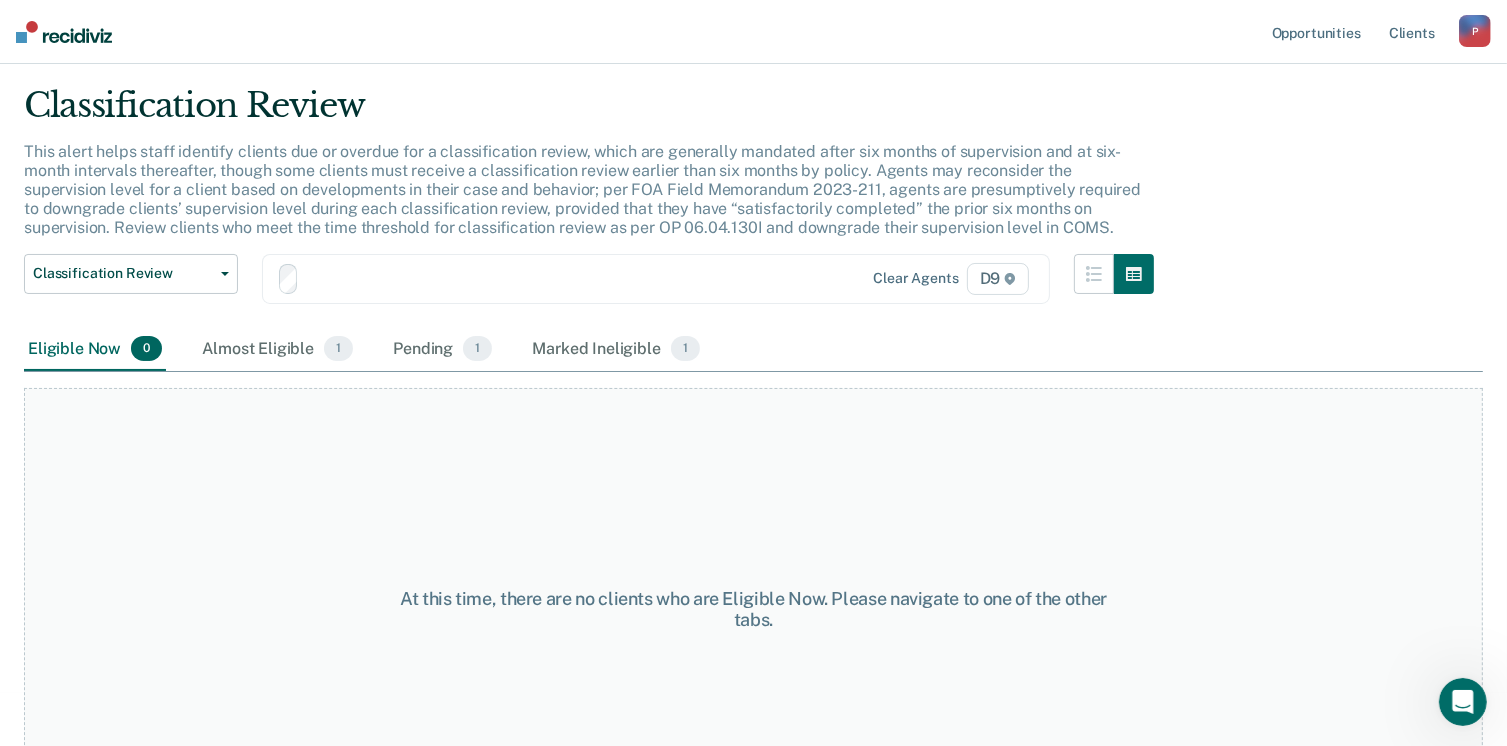 scroll, scrollTop: 0, scrollLeft: 0, axis: both 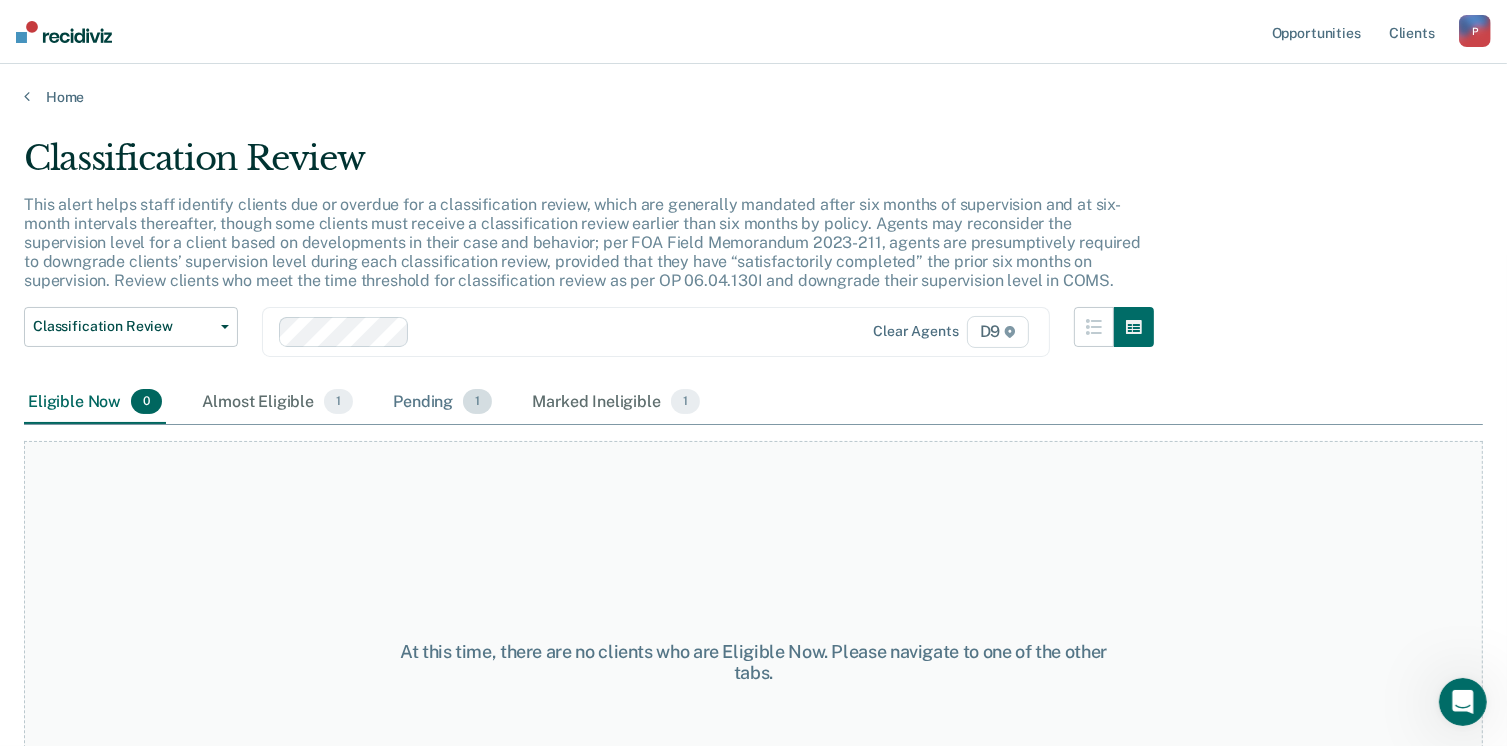 click on "Pending 1" at bounding box center [442, 403] 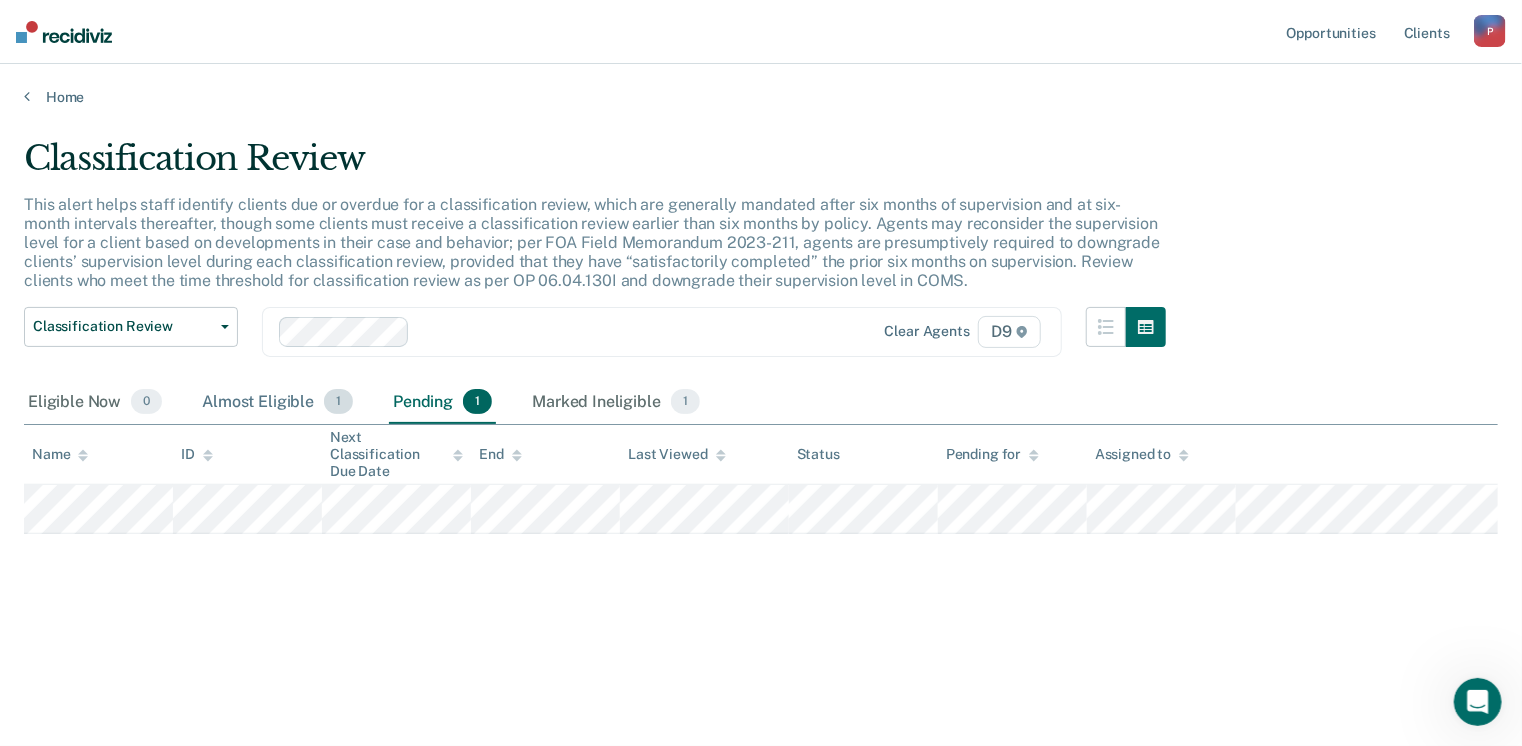 click on "Almost Eligible 1" at bounding box center (277, 403) 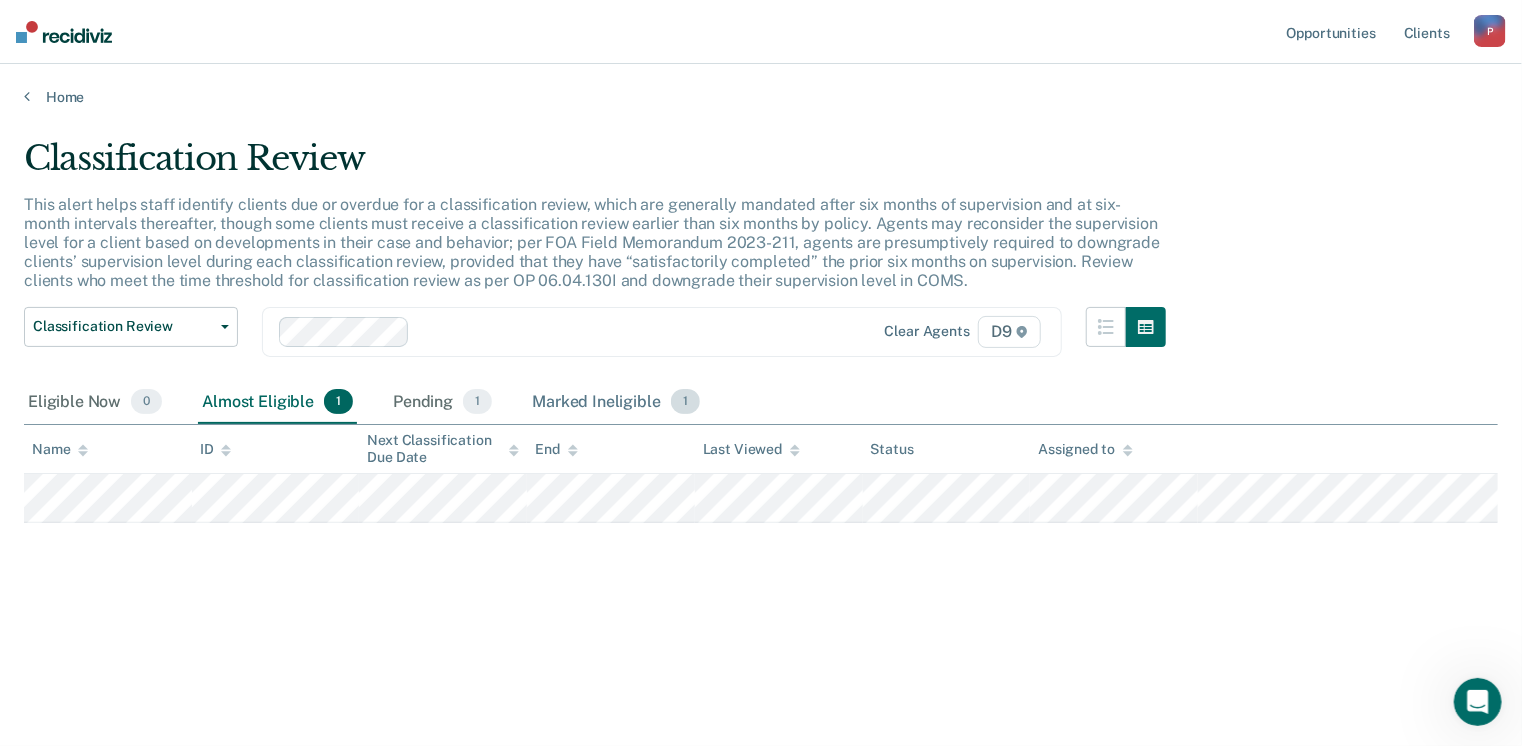 click on "Marked Ineligible 1" at bounding box center [616, 403] 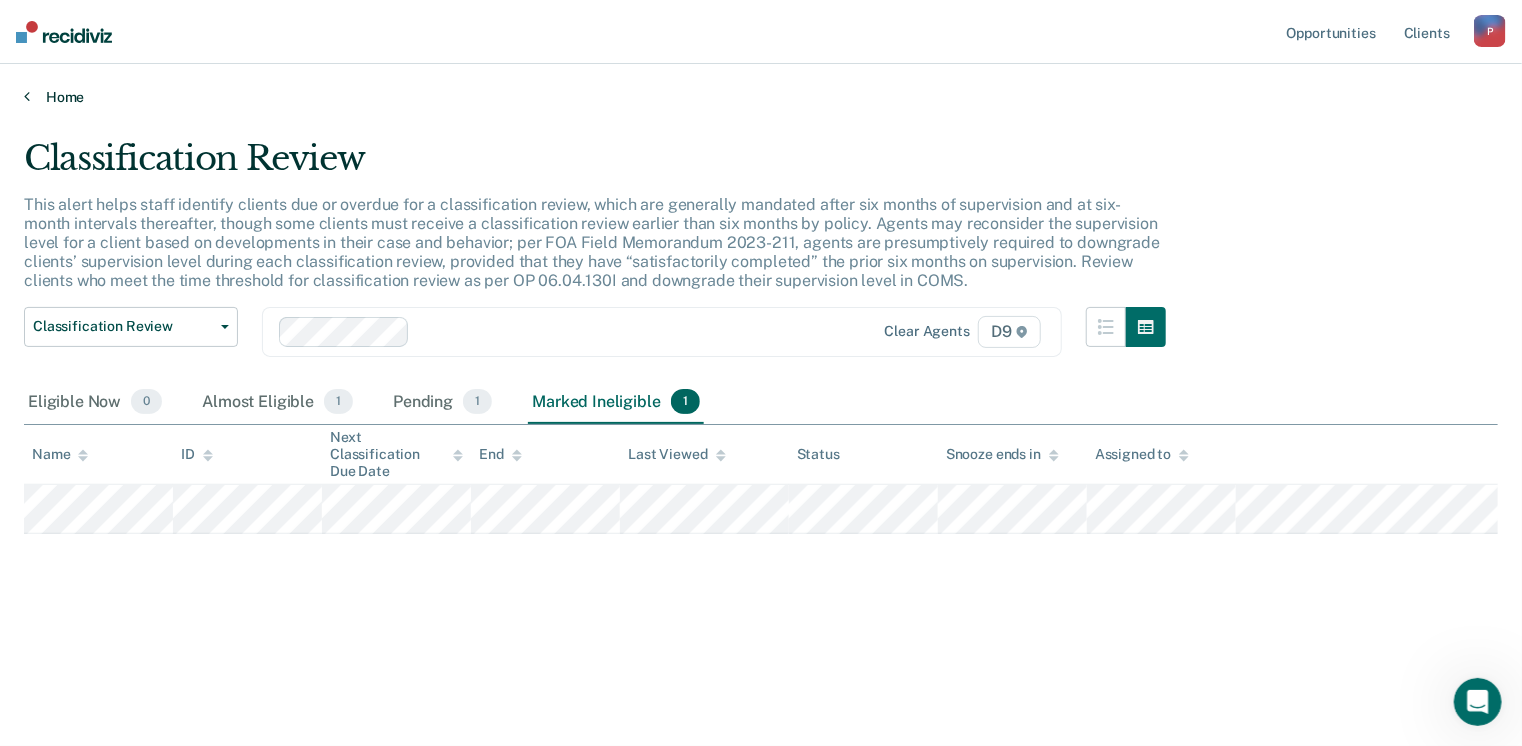 click on "Home" at bounding box center (761, 97) 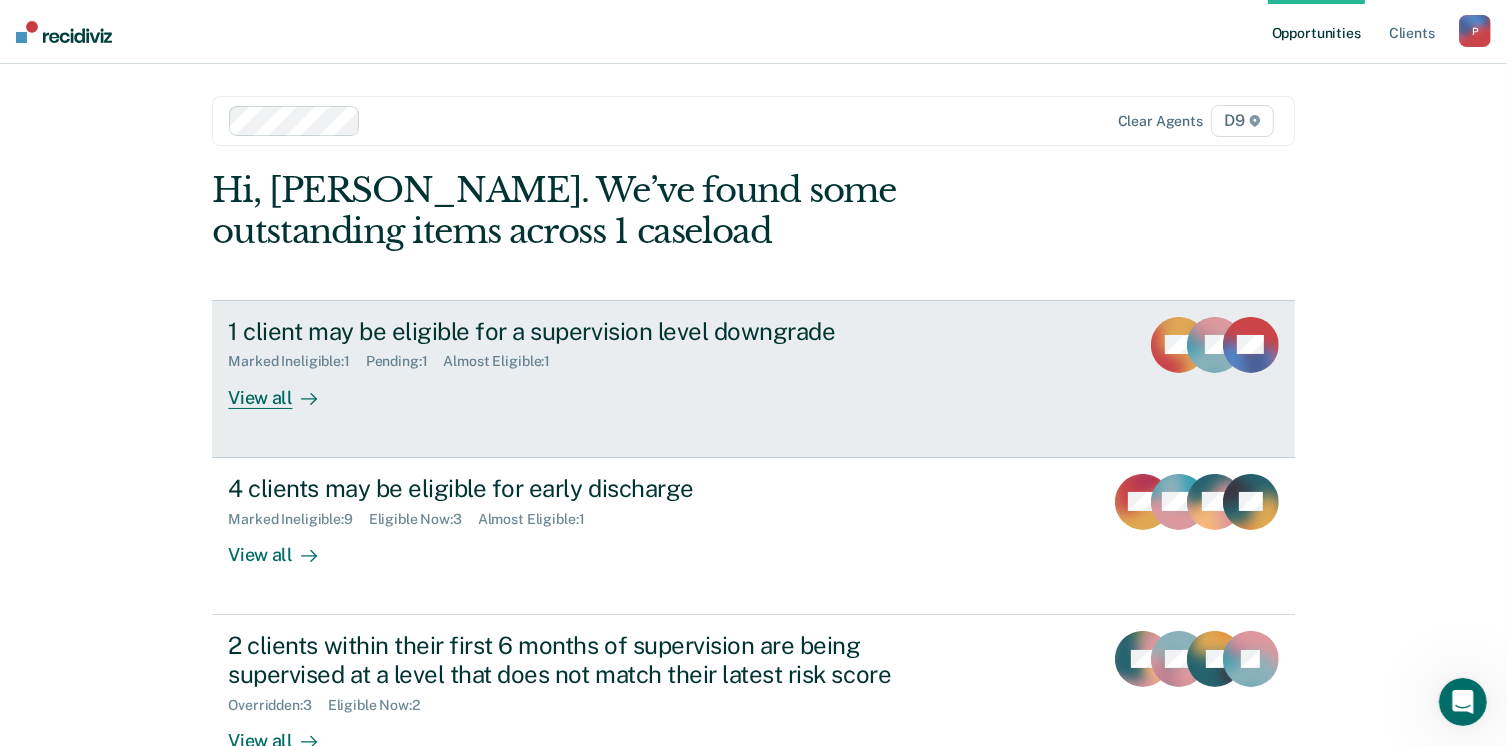 click on "View all" at bounding box center [284, 389] 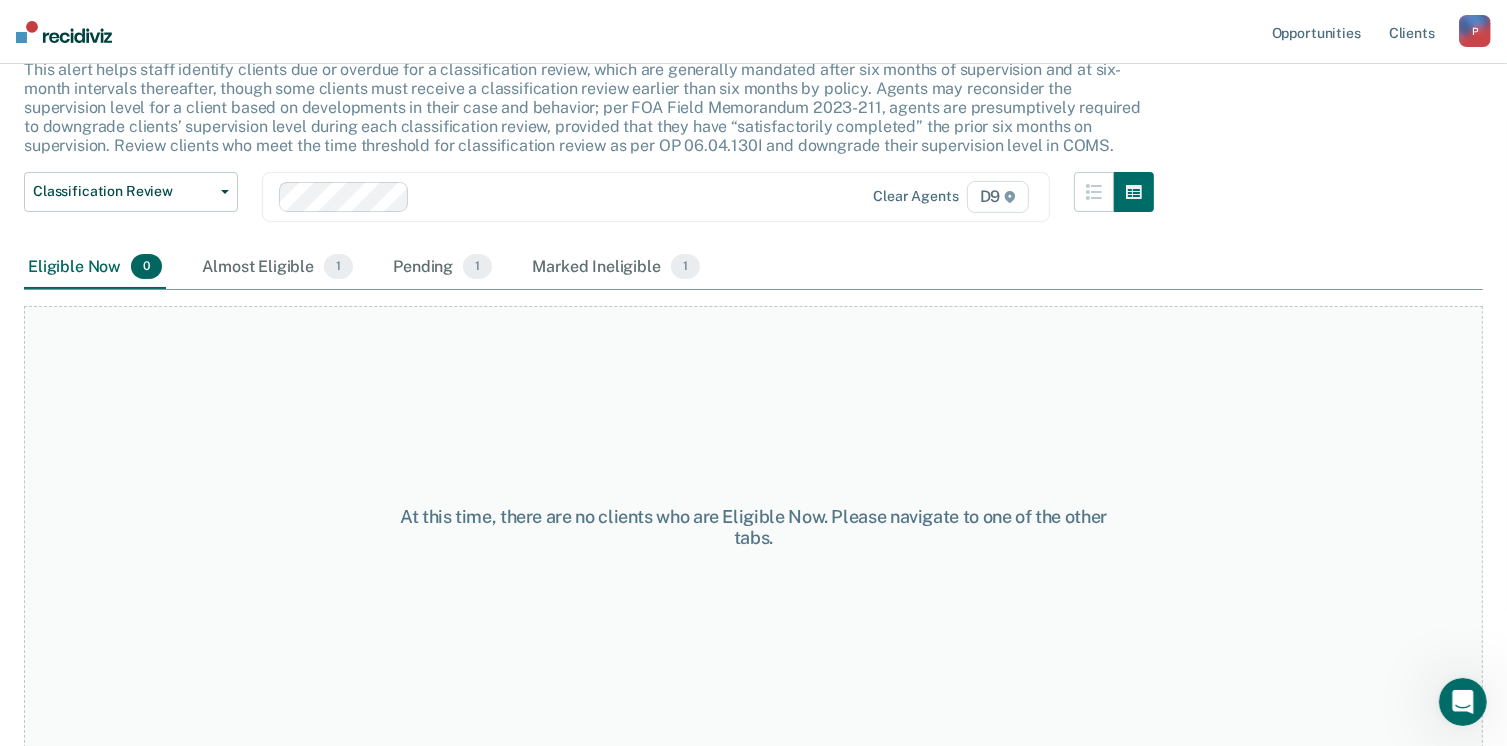 scroll, scrollTop: 0, scrollLeft: 0, axis: both 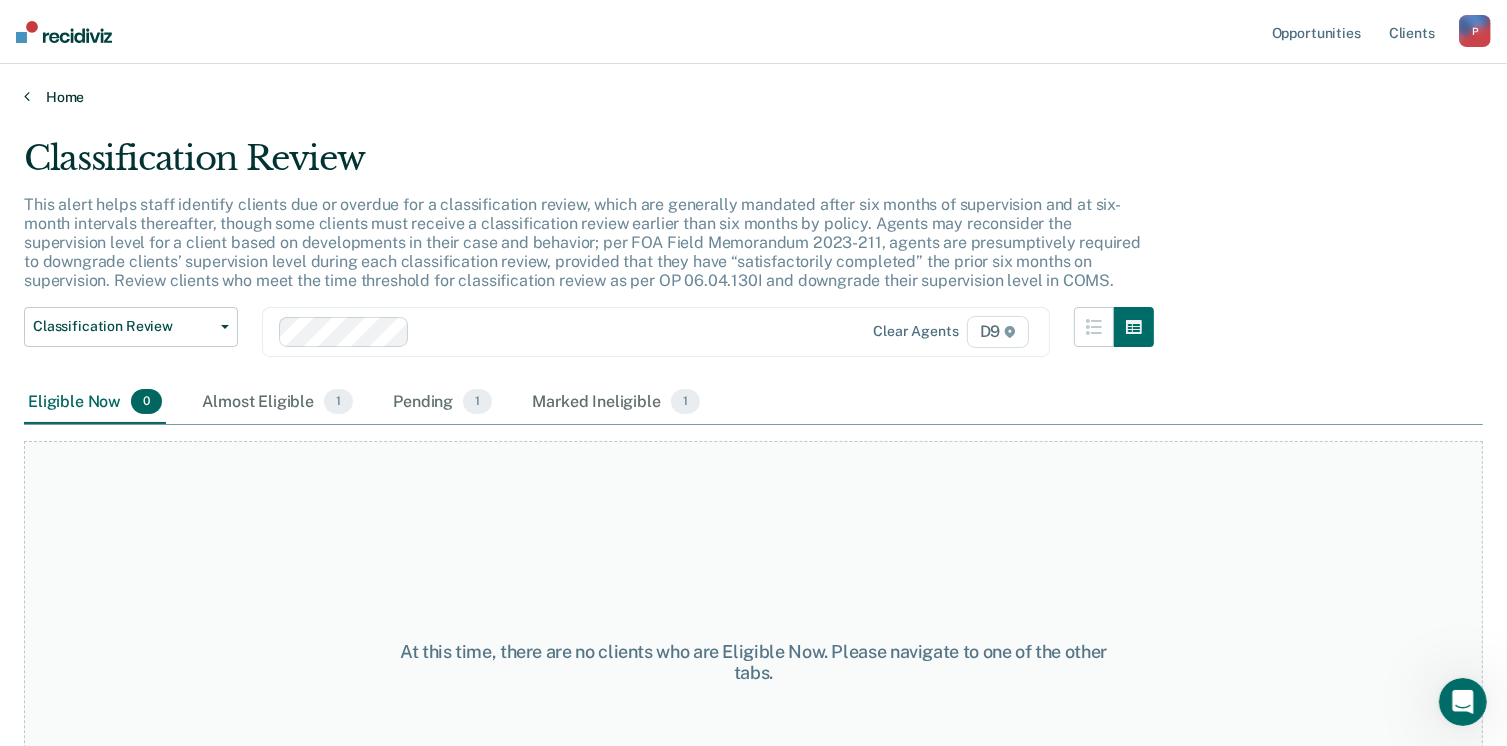 click on "Home" at bounding box center [753, 97] 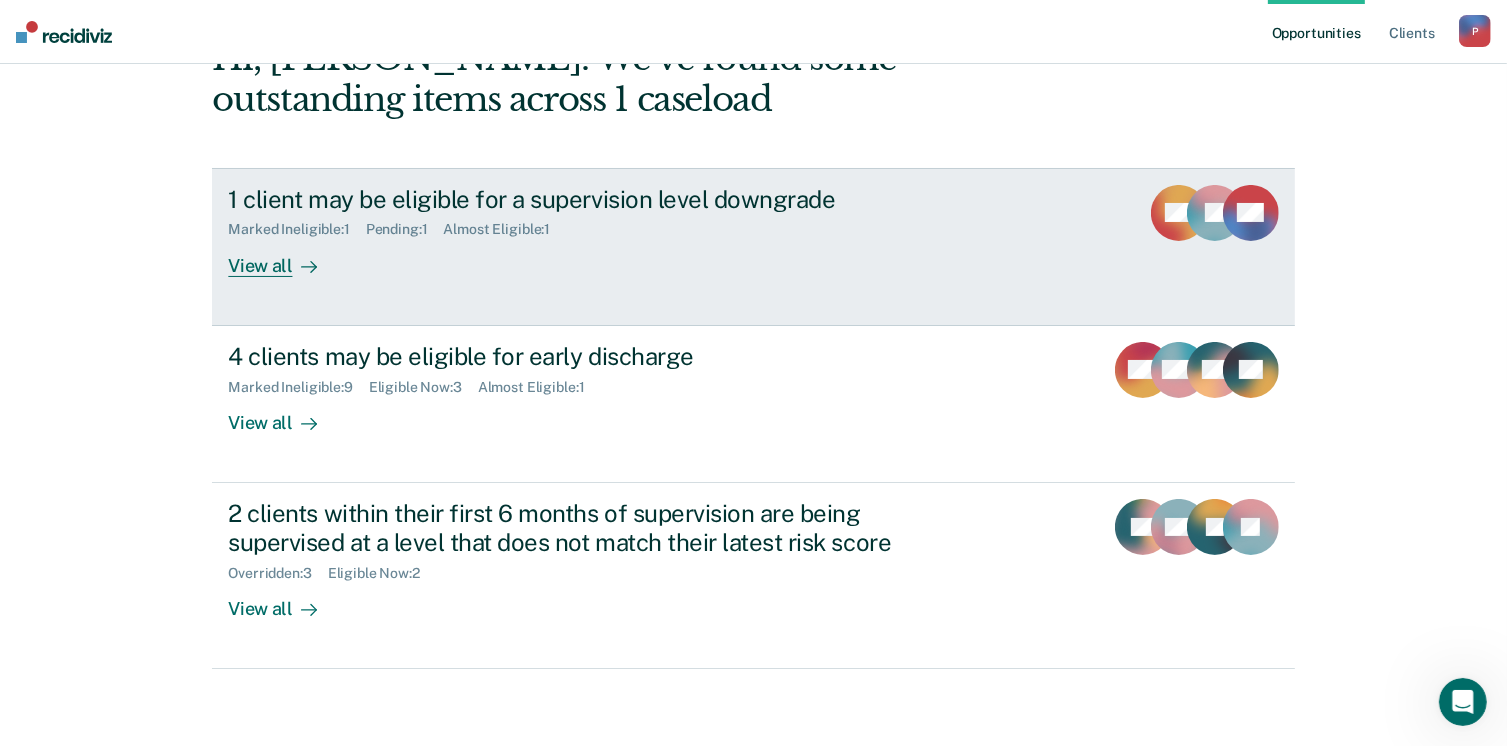 scroll, scrollTop: 133, scrollLeft: 0, axis: vertical 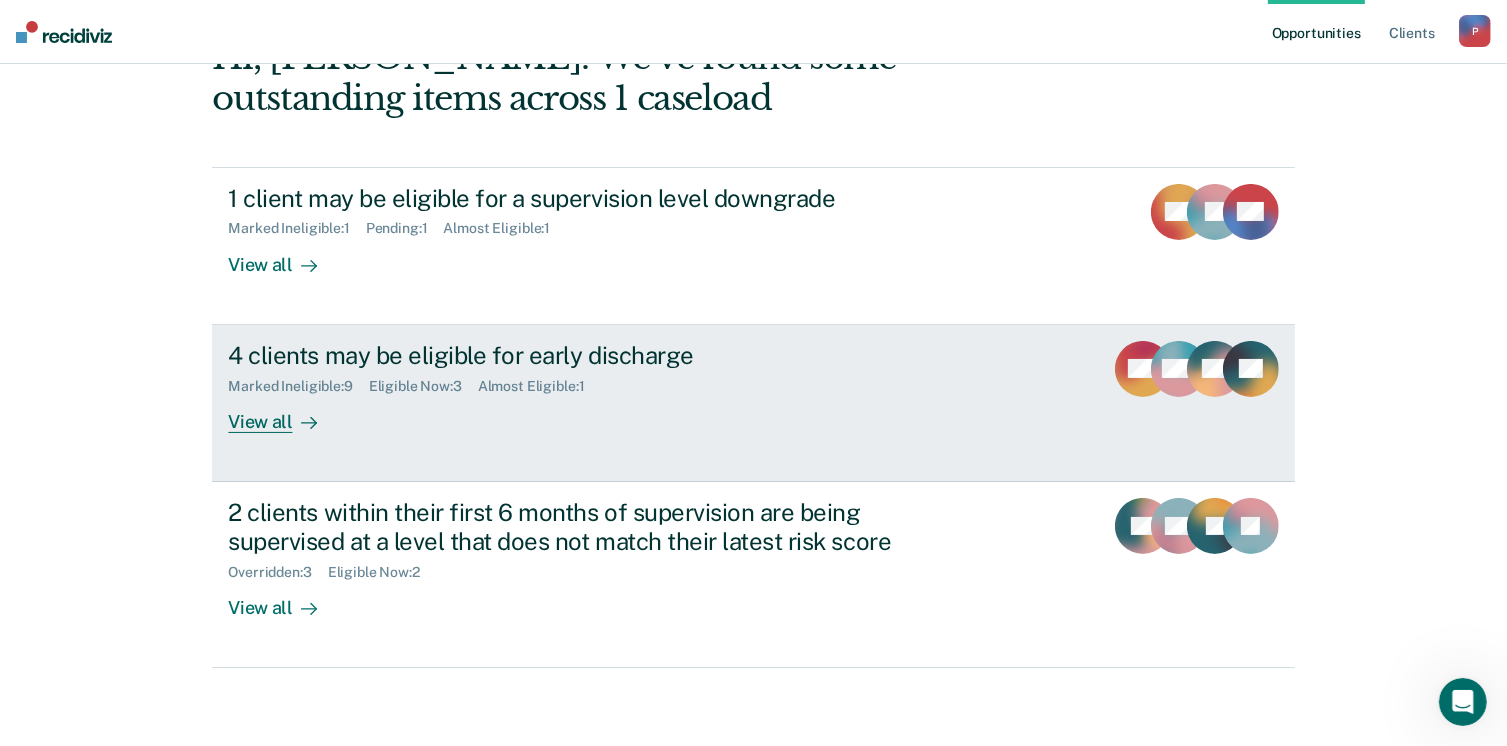 click on "View all" at bounding box center (284, 413) 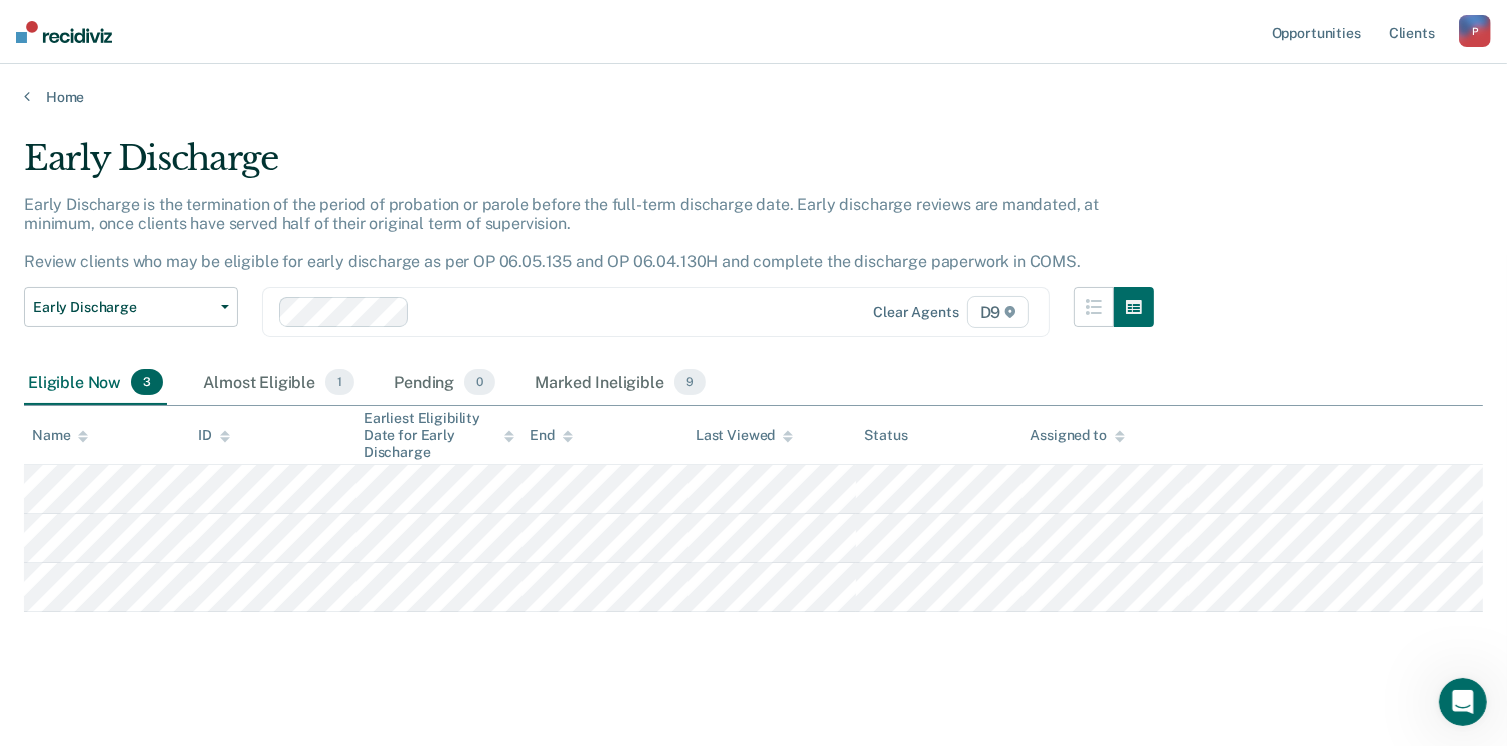 scroll, scrollTop: 8, scrollLeft: 0, axis: vertical 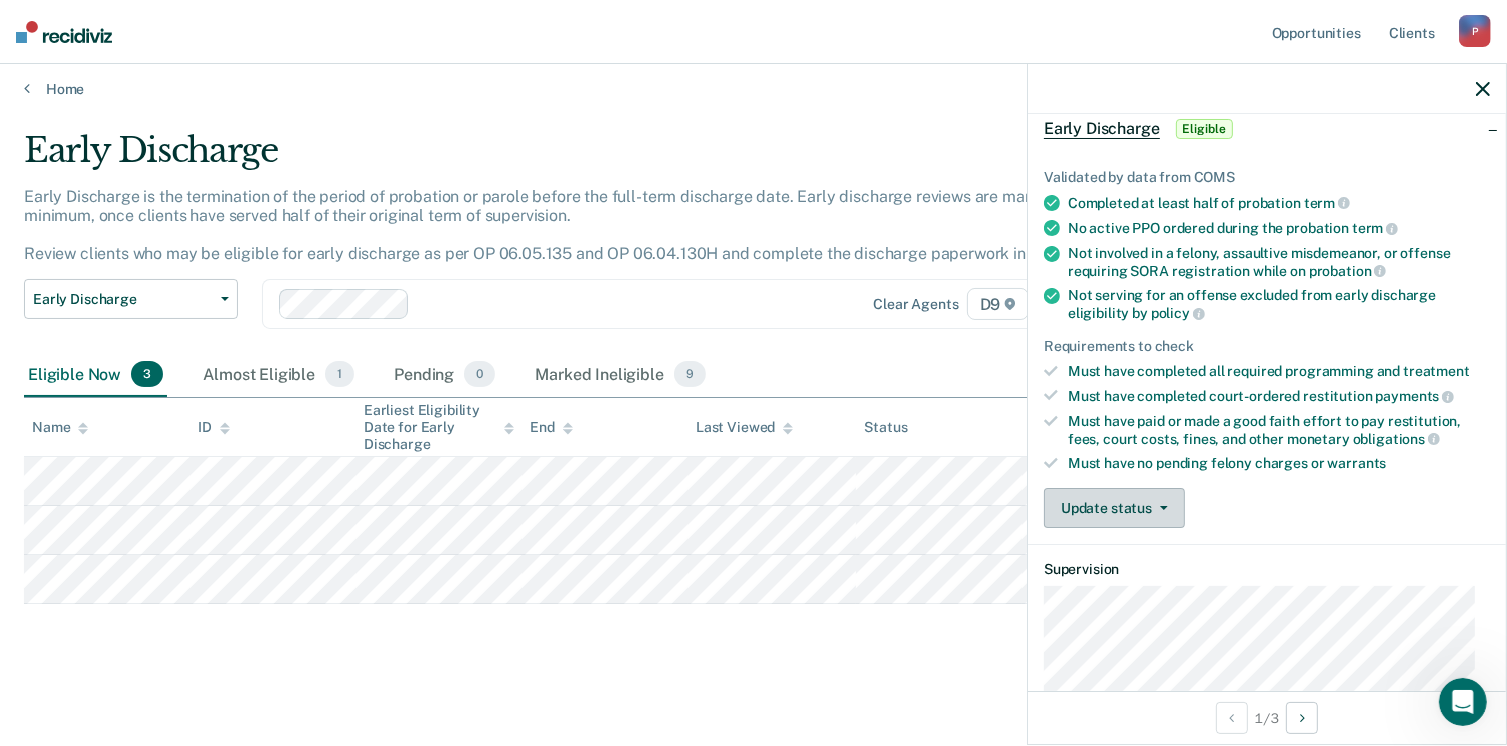 click on "Update status" at bounding box center (1114, 508) 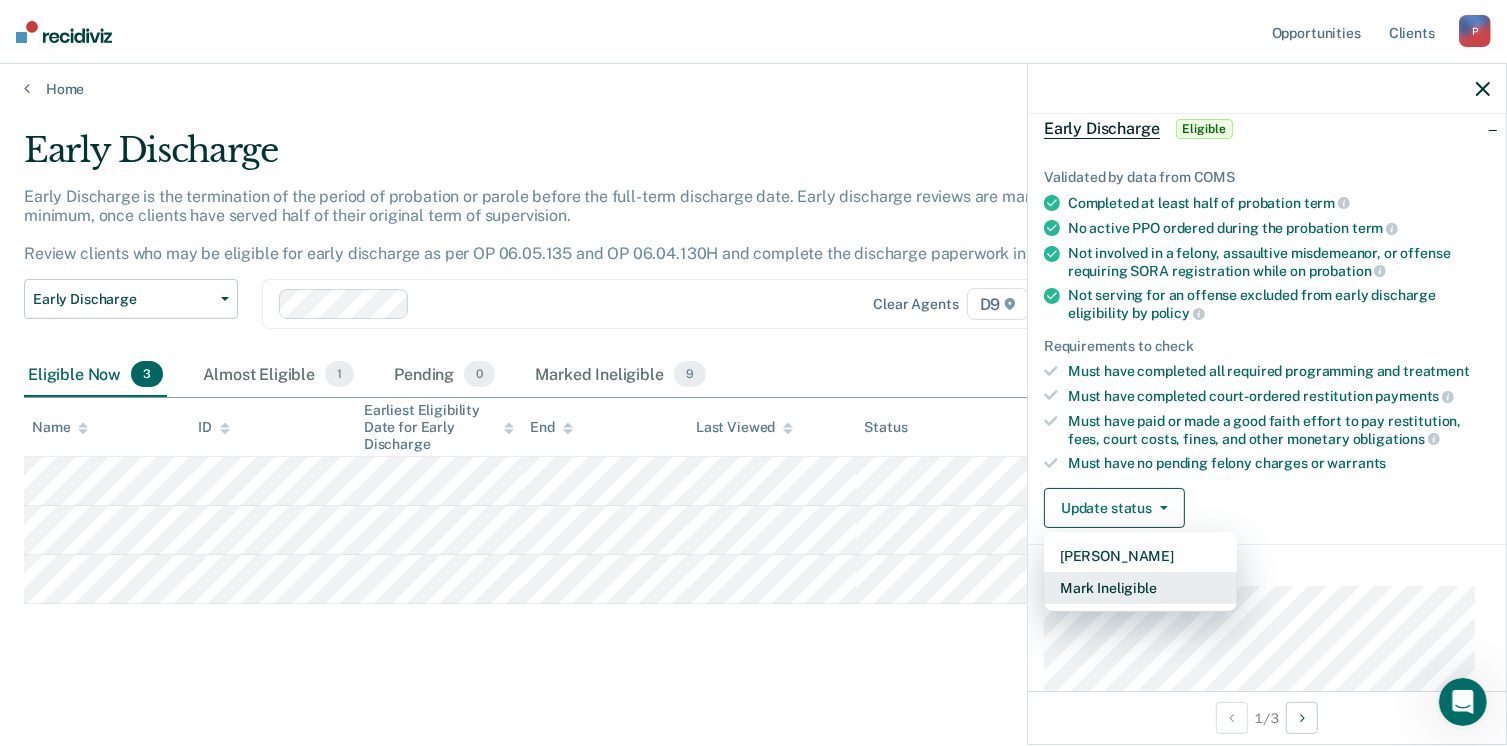 click on "Mark Ineligible" at bounding box center (1140, 588) 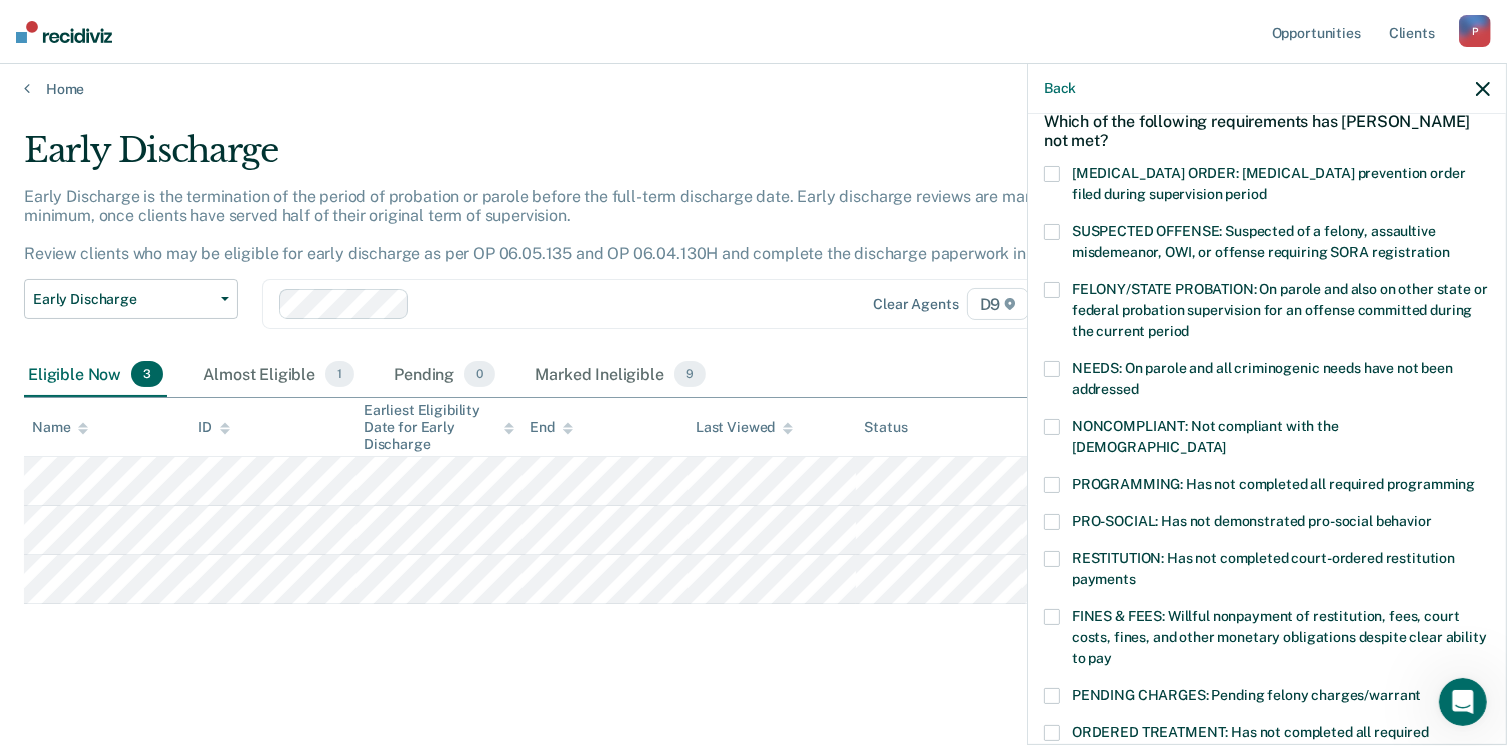 click at bounding box center [1052, 559] 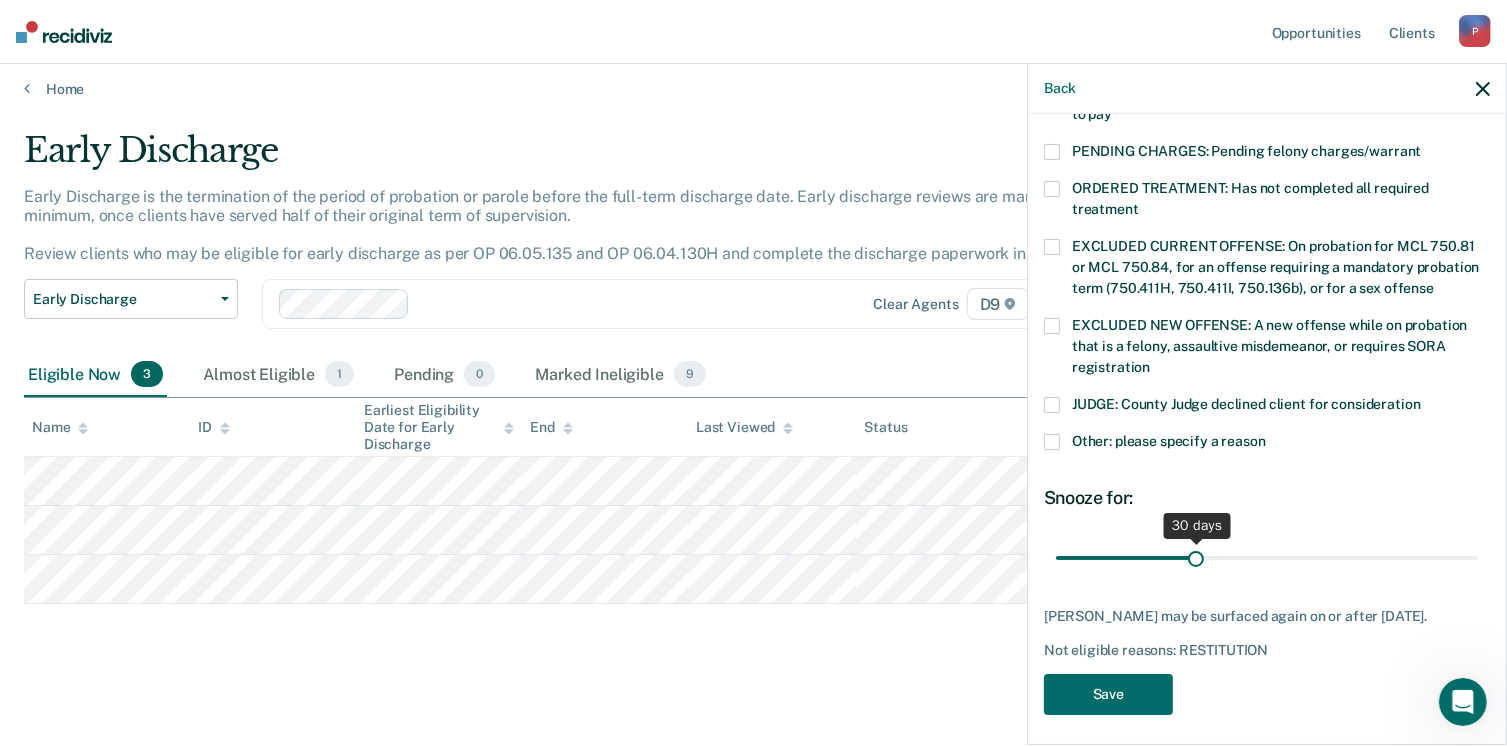 scroll, scrollTop: 647, scrollLeft: 0, axis: vertical 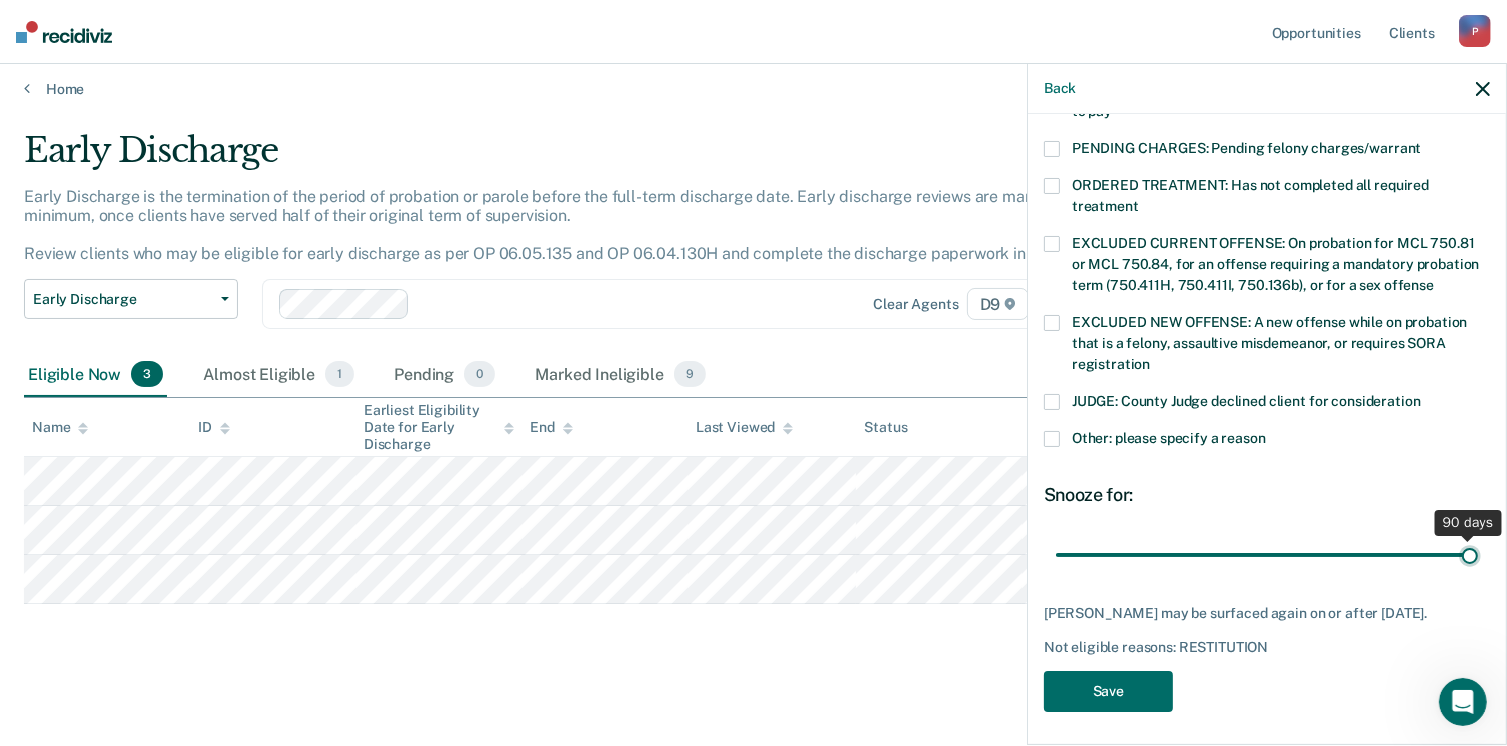 drag, startPoint x: 1192, startPoint y: 531, endPoint x: 1482, endPoint y: 505, distance: 291.16318 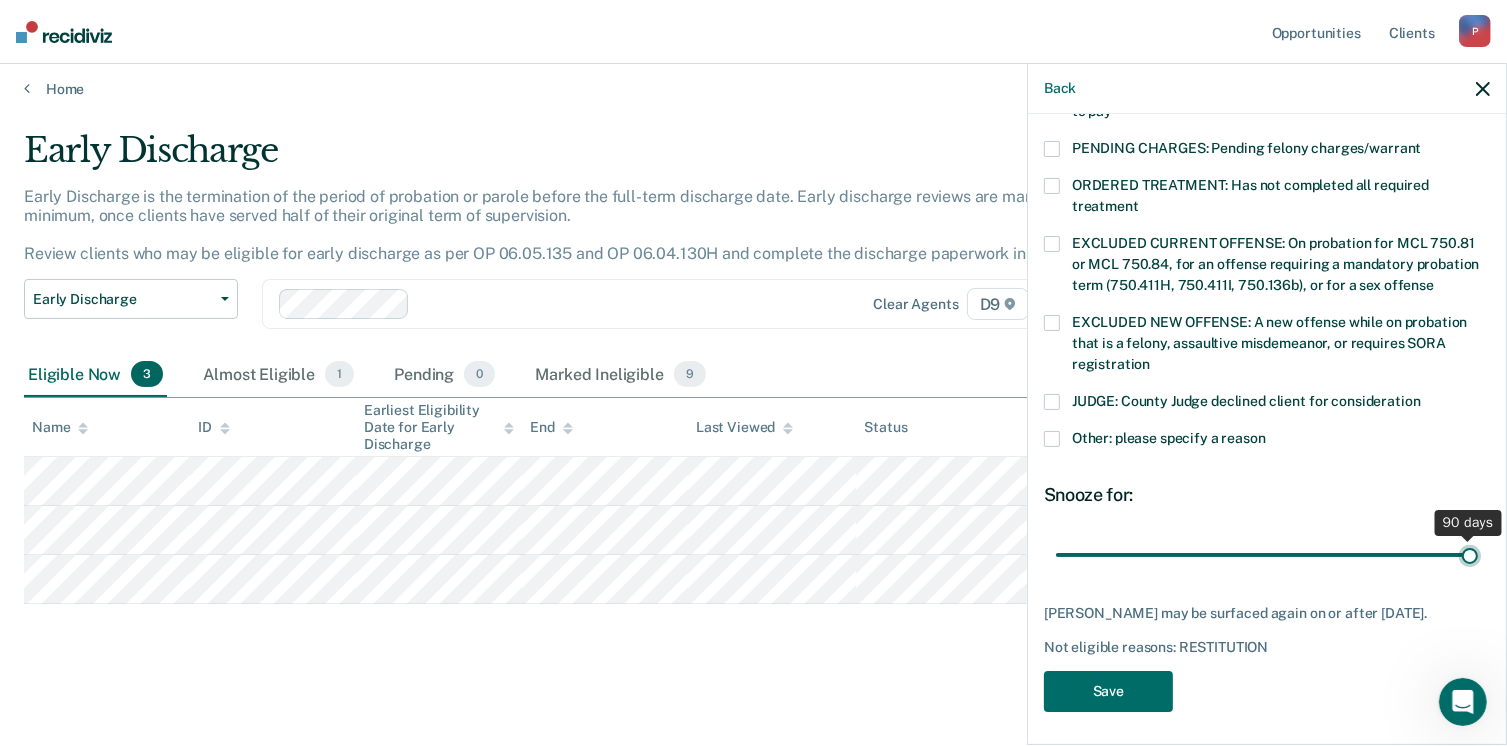 type on "90" 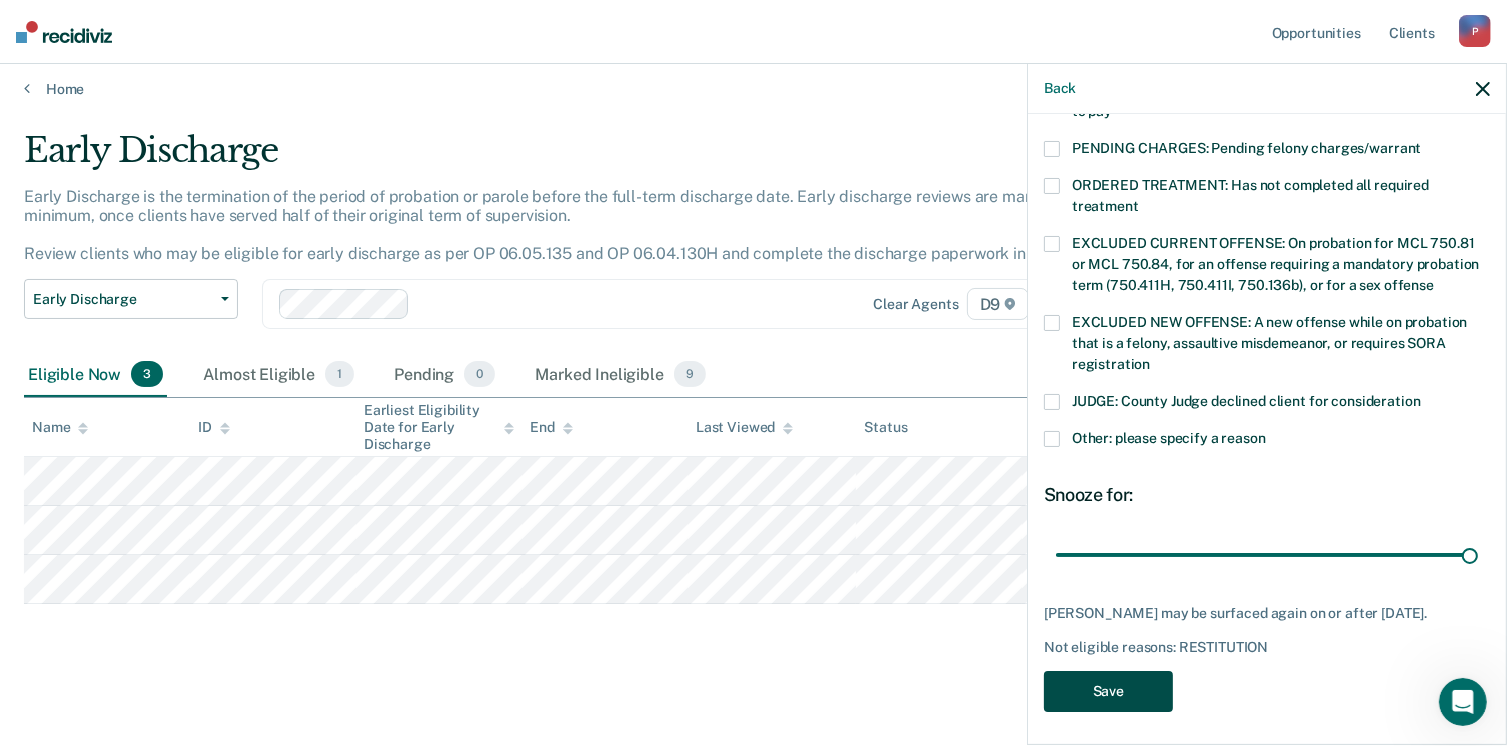 click on "Save" at bounding box center [1108, 691] 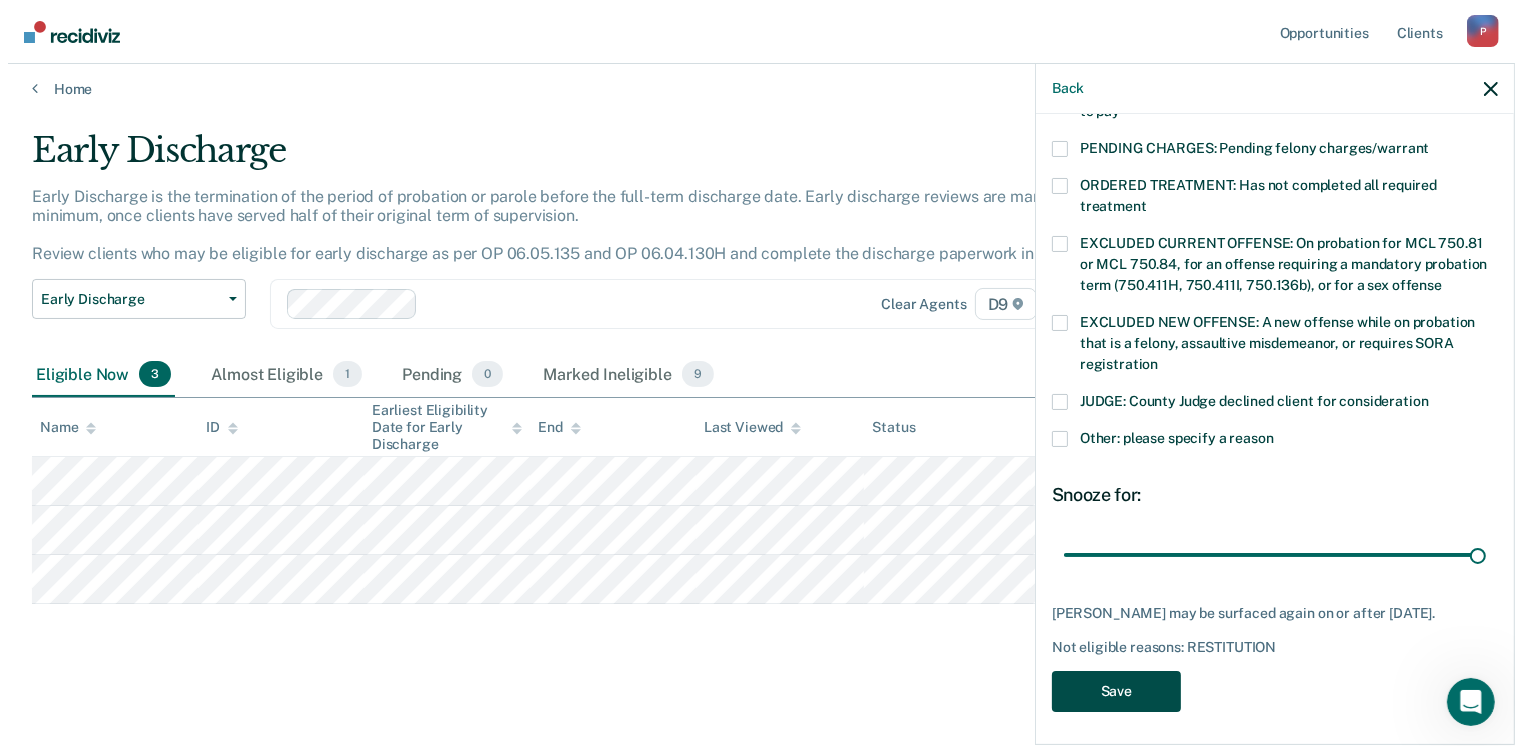 scroll, scrollTop: 0, scrollLeft: 0, axis: both 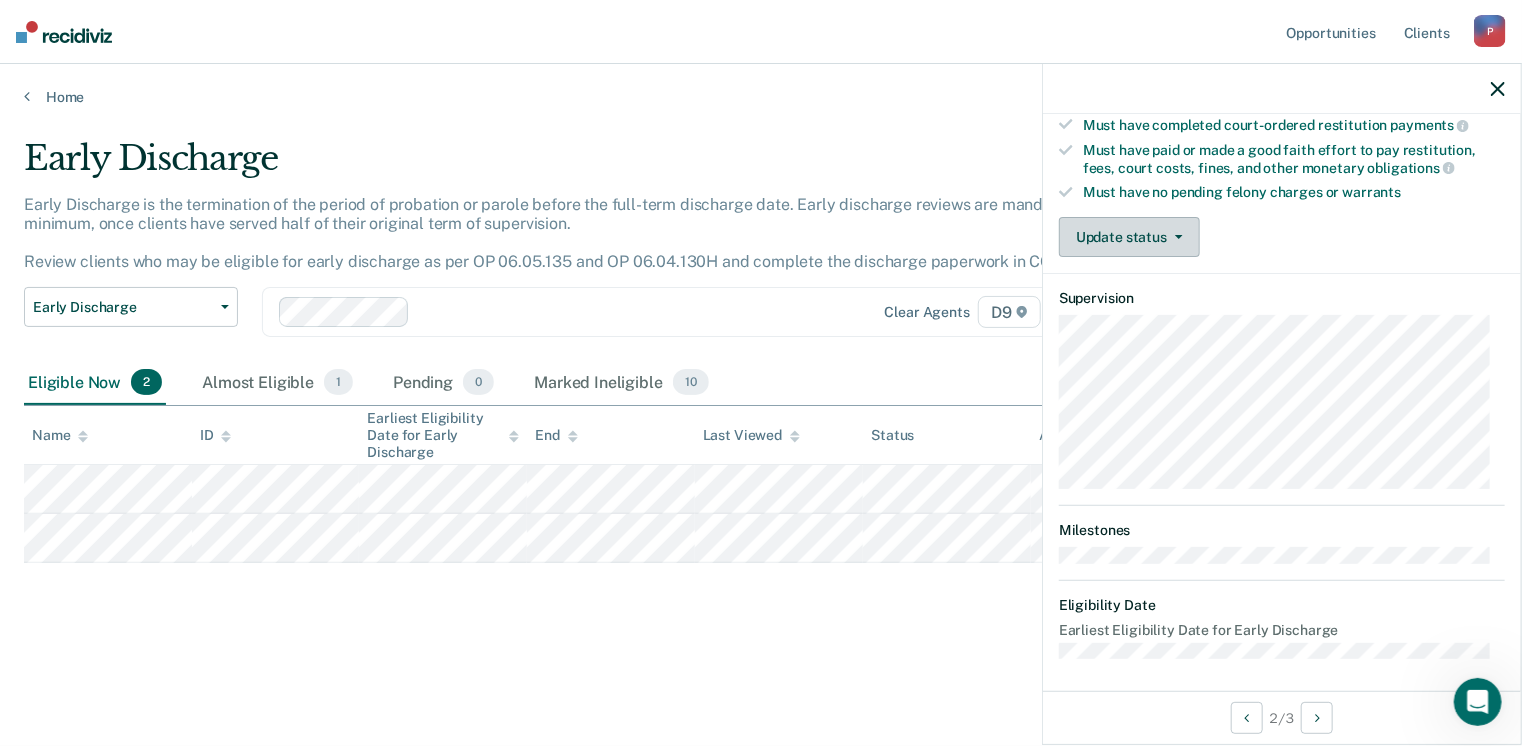 click on "Update status" at bounding box center (1129, 237) 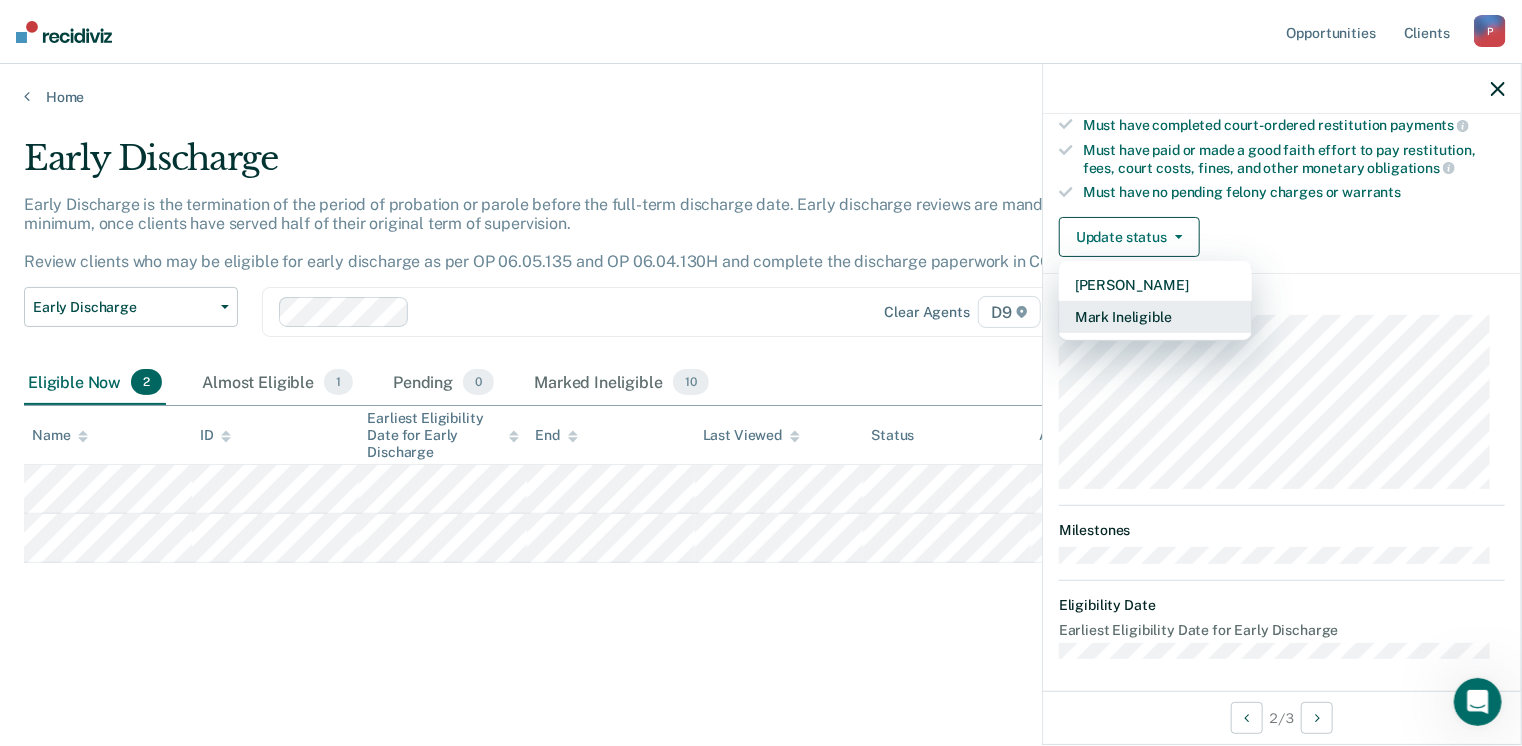 click on "Mark Ineligible" at bounding box center [1155, 317] 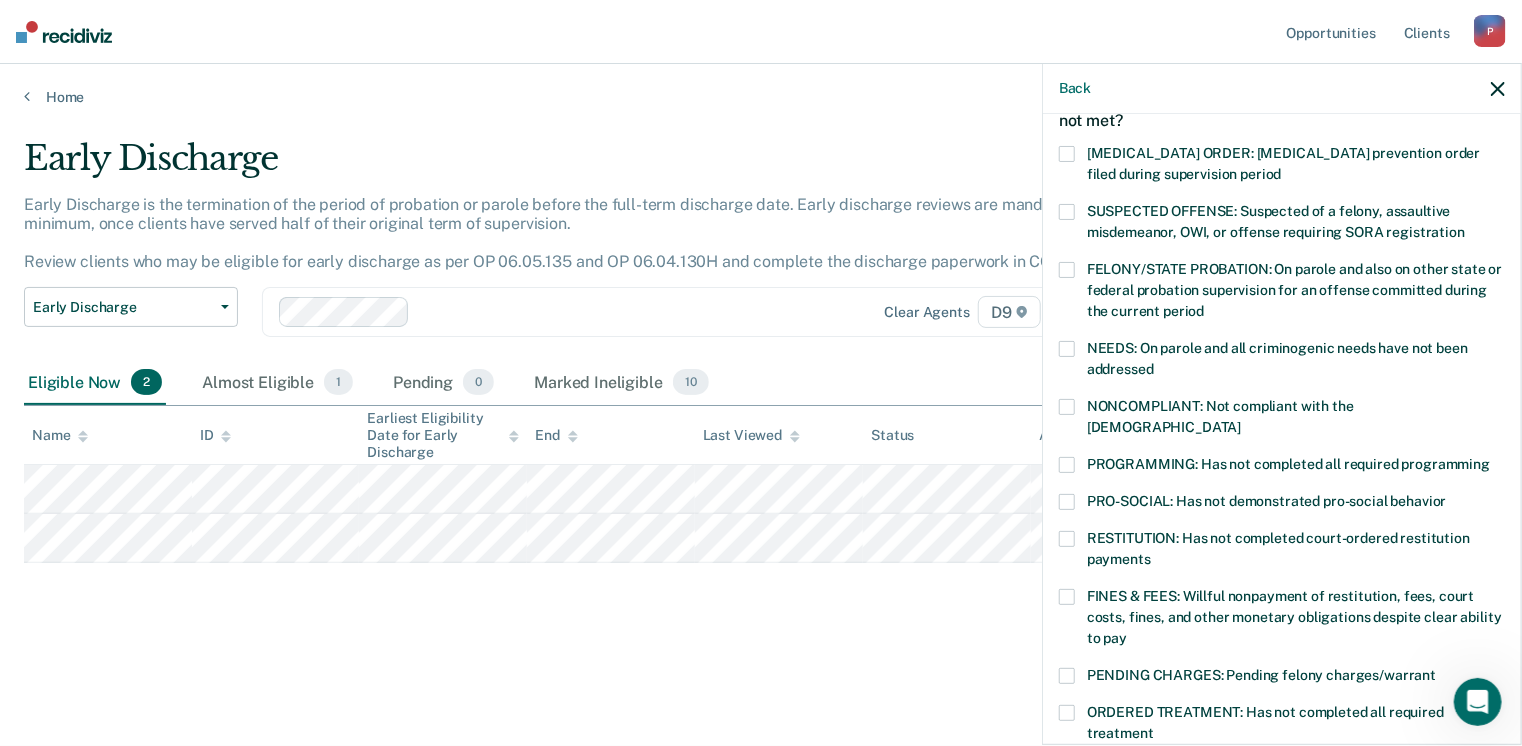 scroll, scrollTop: 200, scrollLeft: 0, axis: vertical 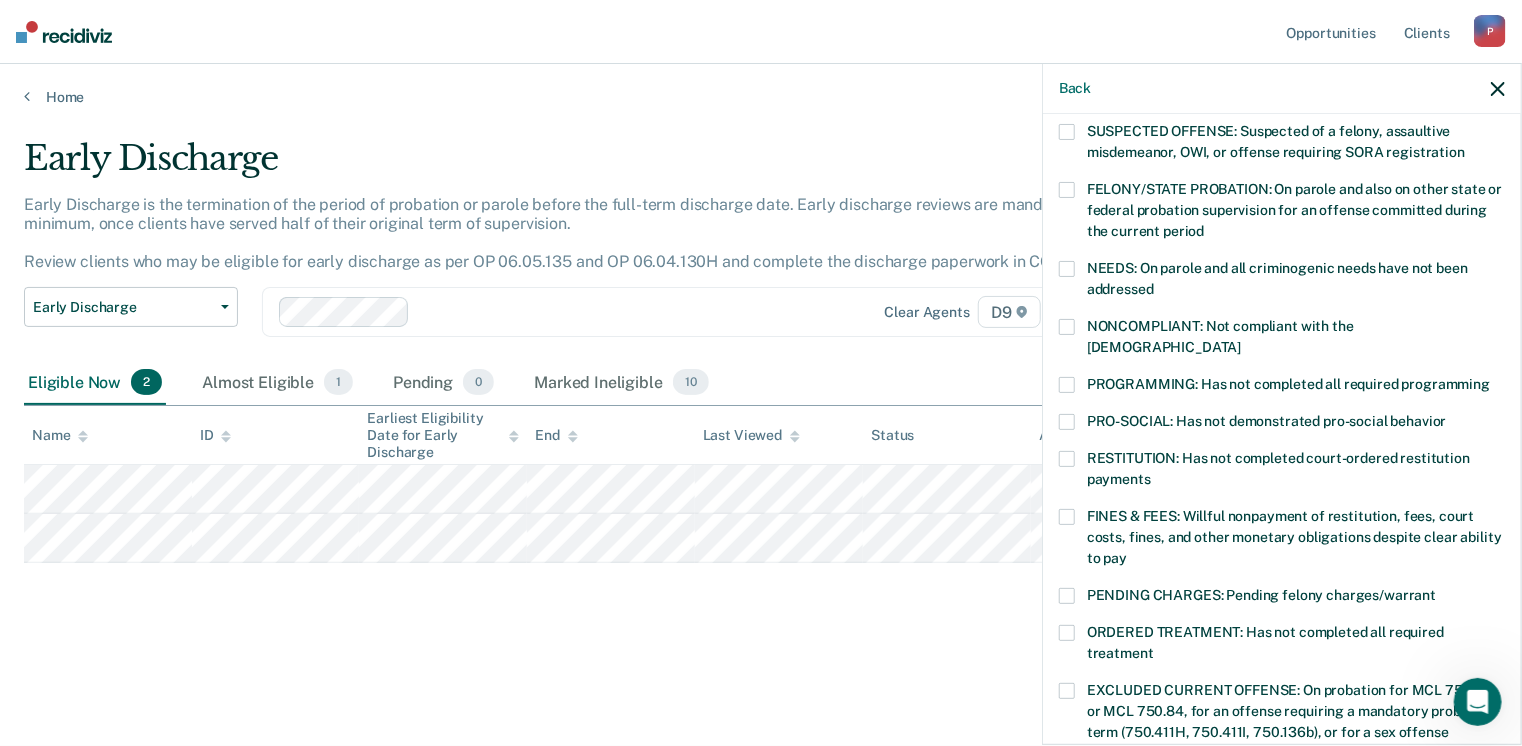 drag, startPoint x: 1065, startPoint y: 359, endPoint x: 1151, endPoint y: 372, distance: 86.977005 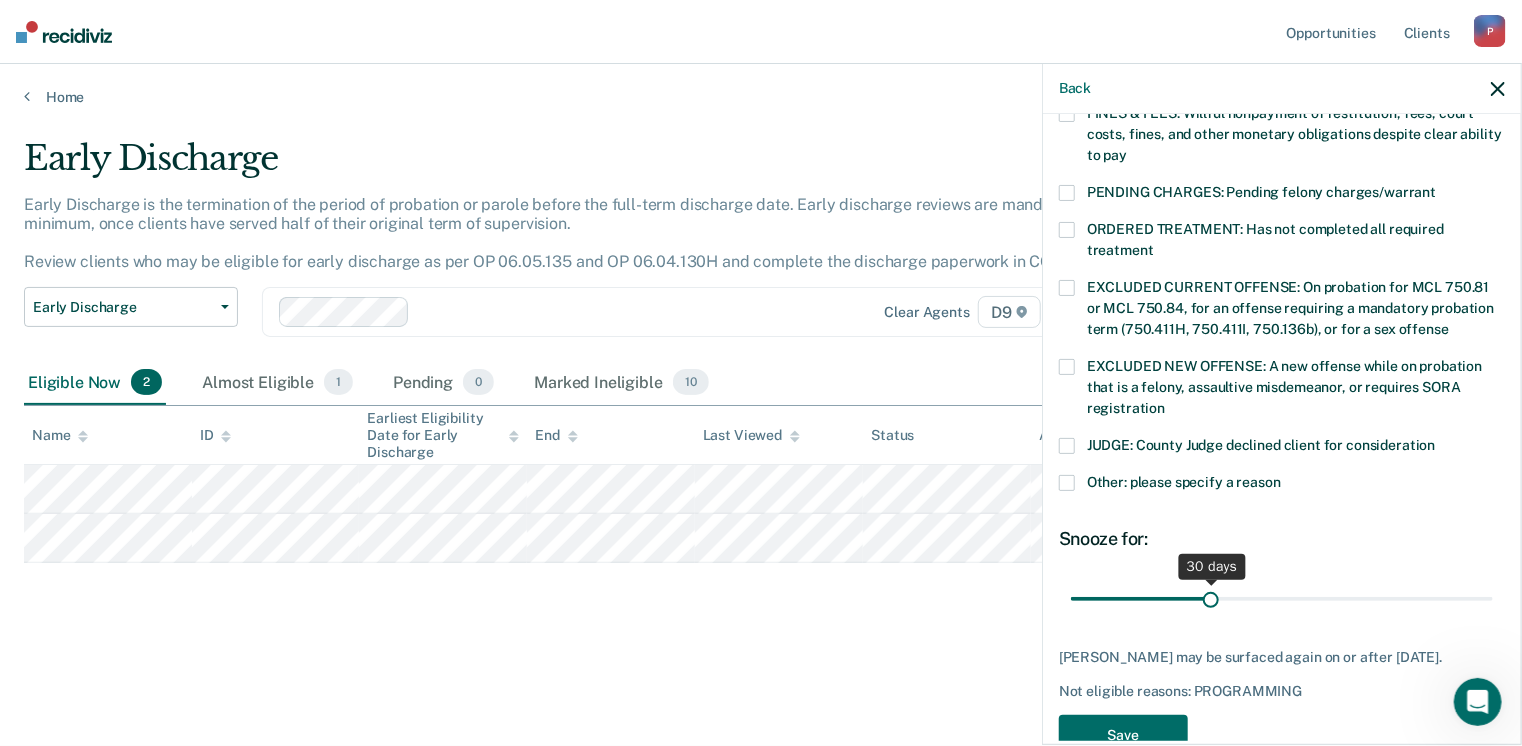 scroll, scrollTop: 647, scrollLeft: 0, axis: vertical 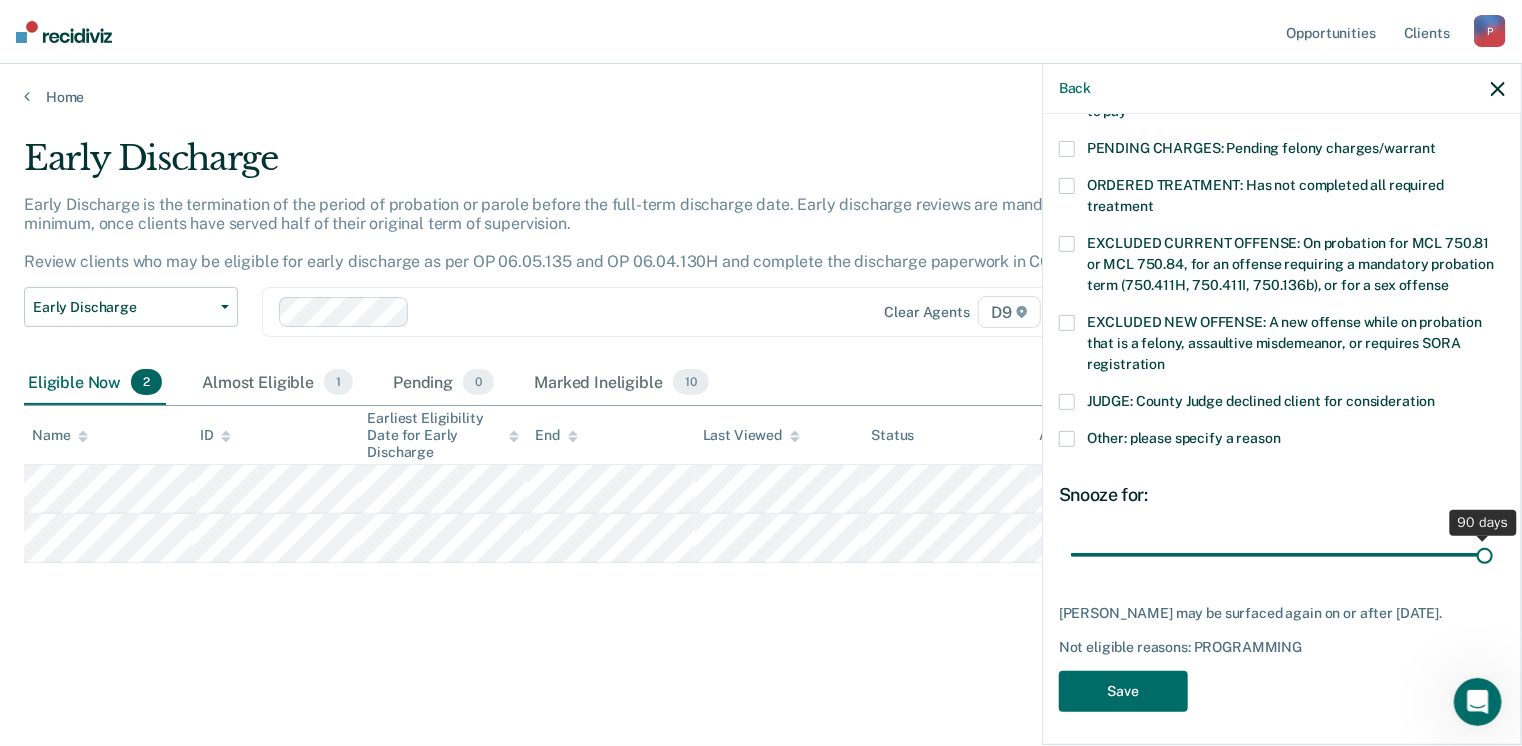 drag, startPoint x: 1202, startPoint y: 526, endPoint x: 1506, endPoint y: 510, distance: 304.42078 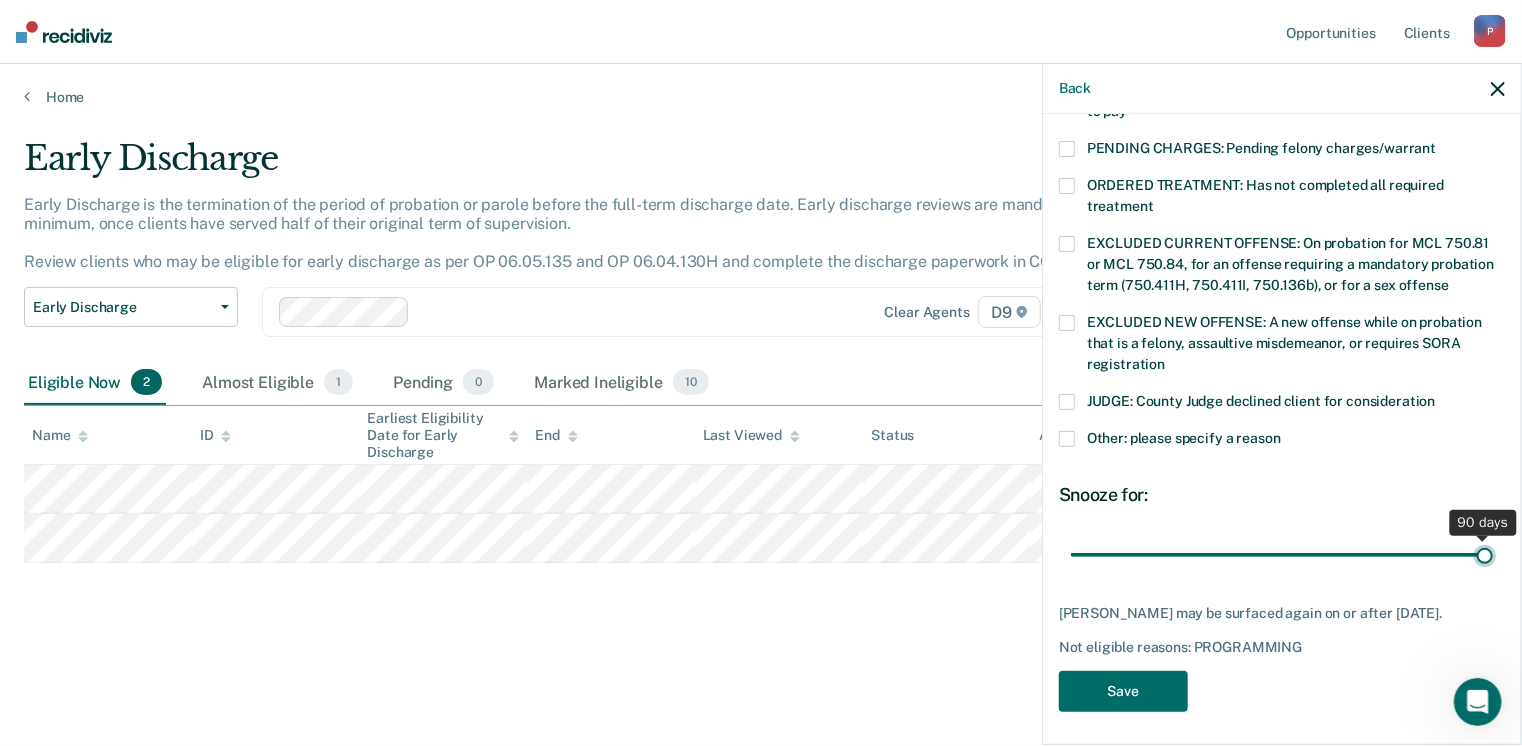 type on "90" 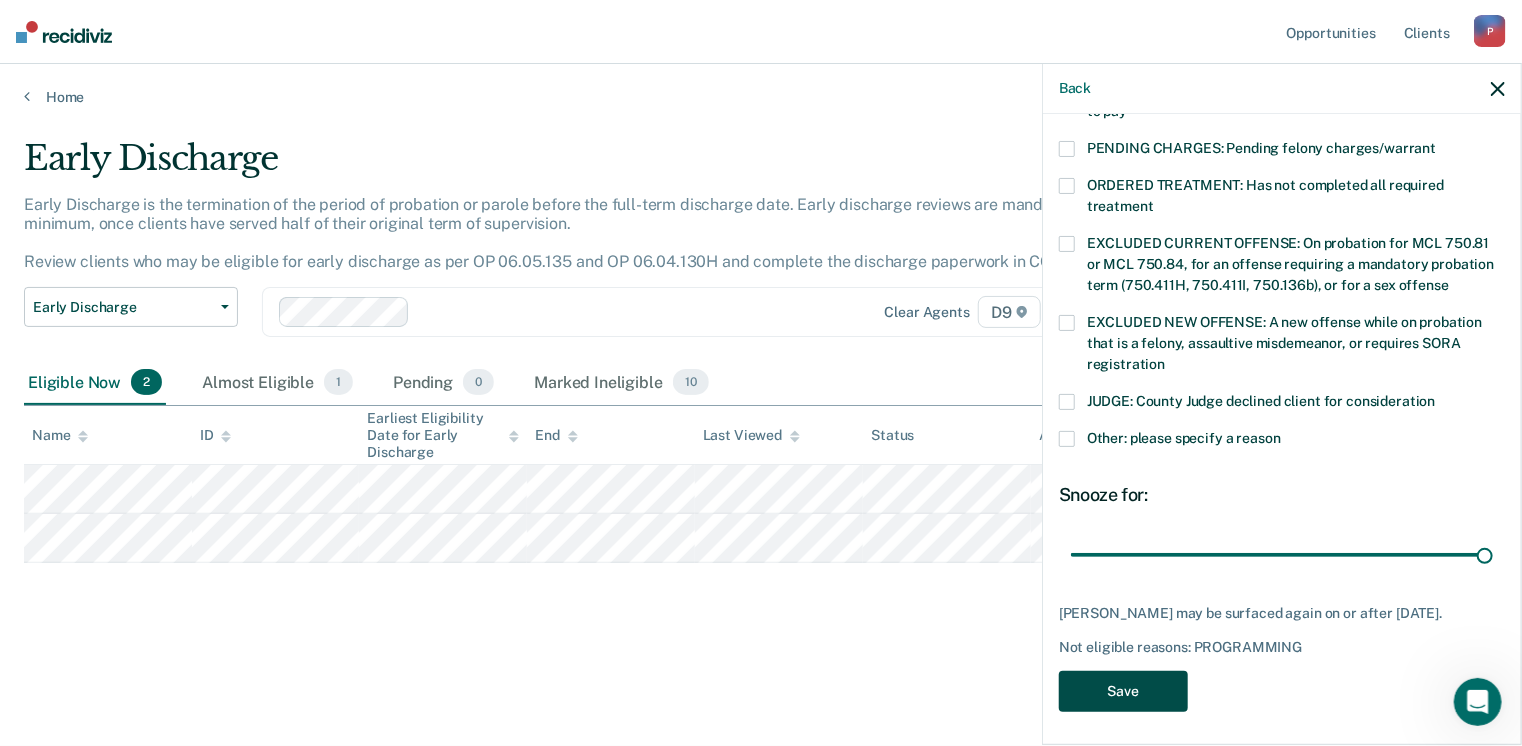 click on "Save" at bounding box center [1123, 691] 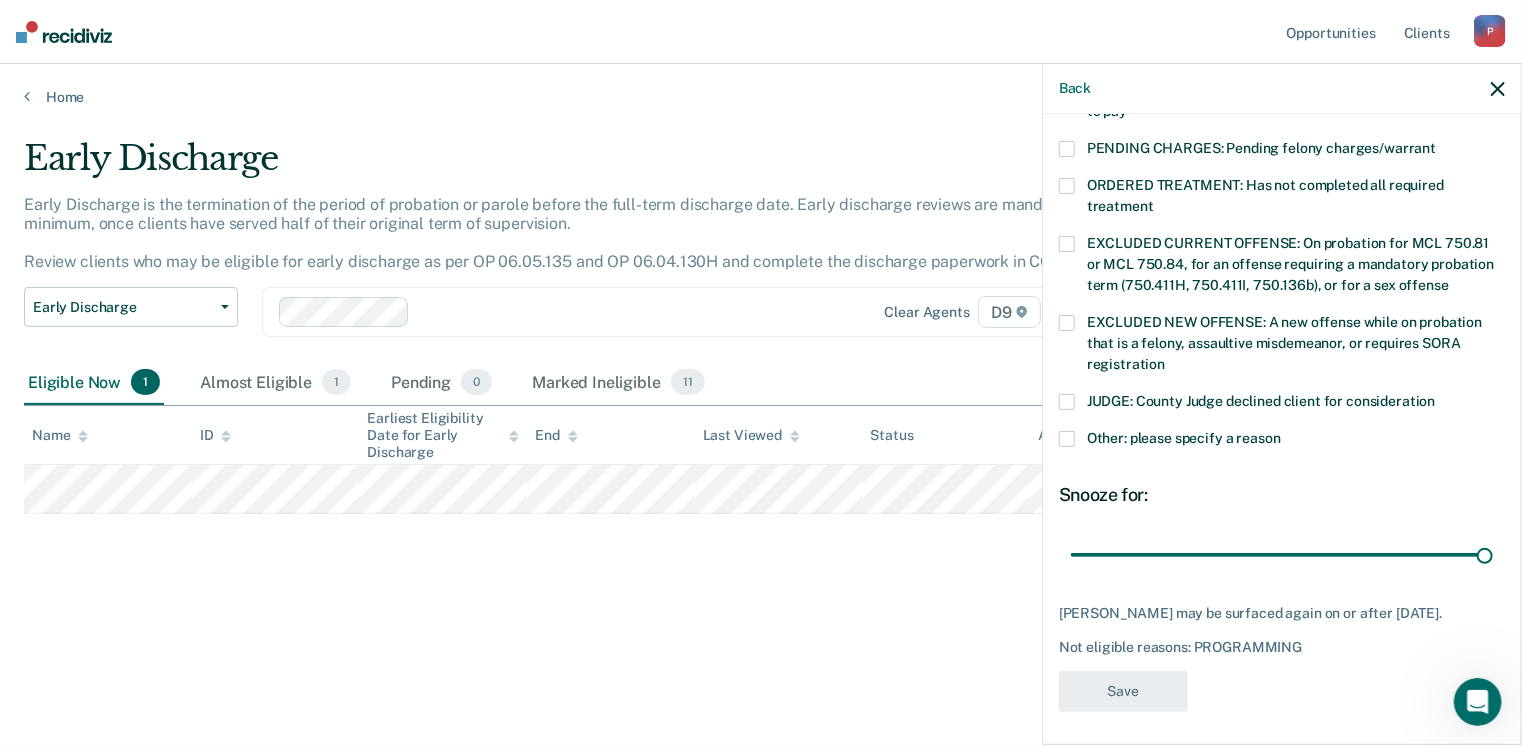 scroll, scrollTop: 519, scrollLeft: 0, axis: vertical 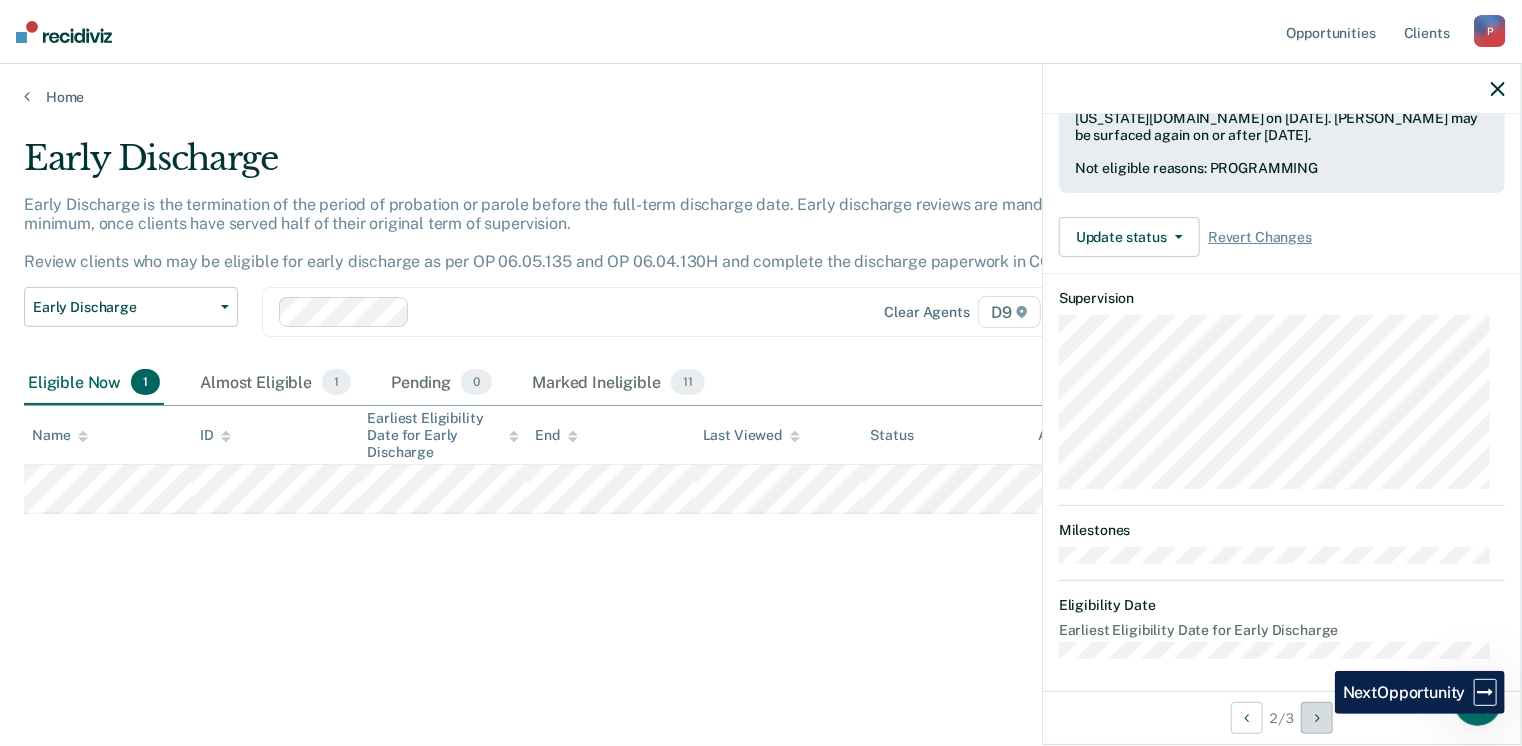 click at bounding box center [1317, 718] 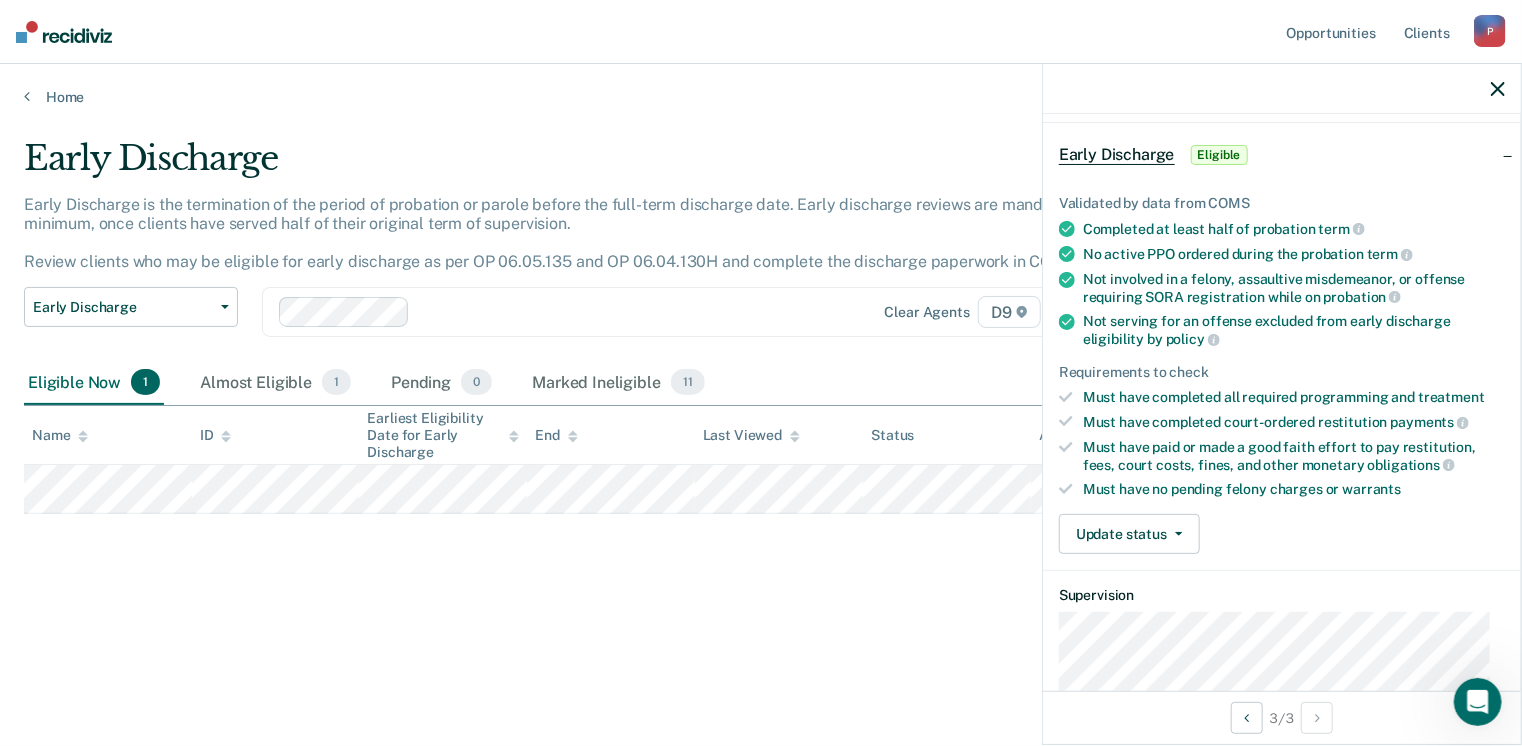 scroll, scrollTop: 71, scrollLeft: 0, axis: vertical 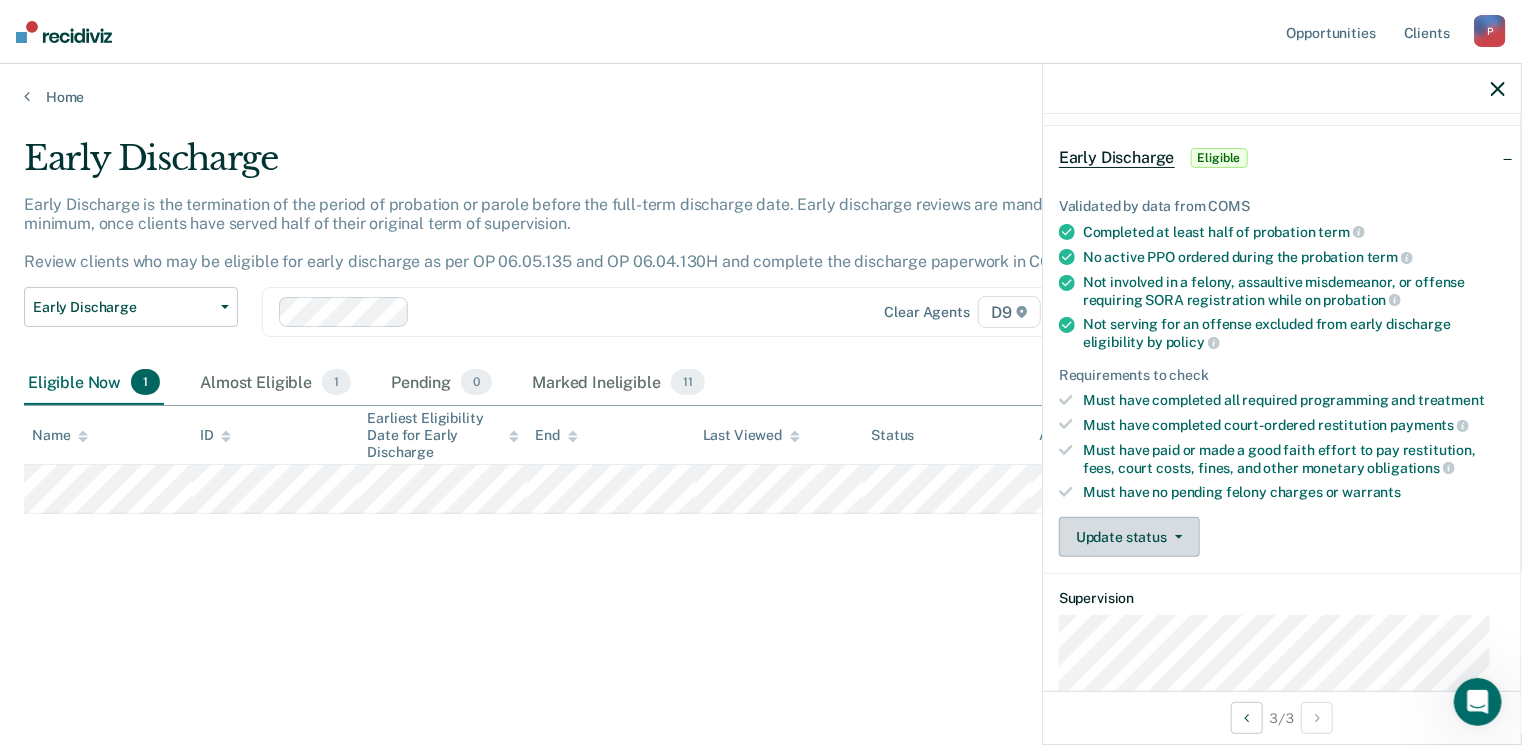click at bounding box center [1175, 537] 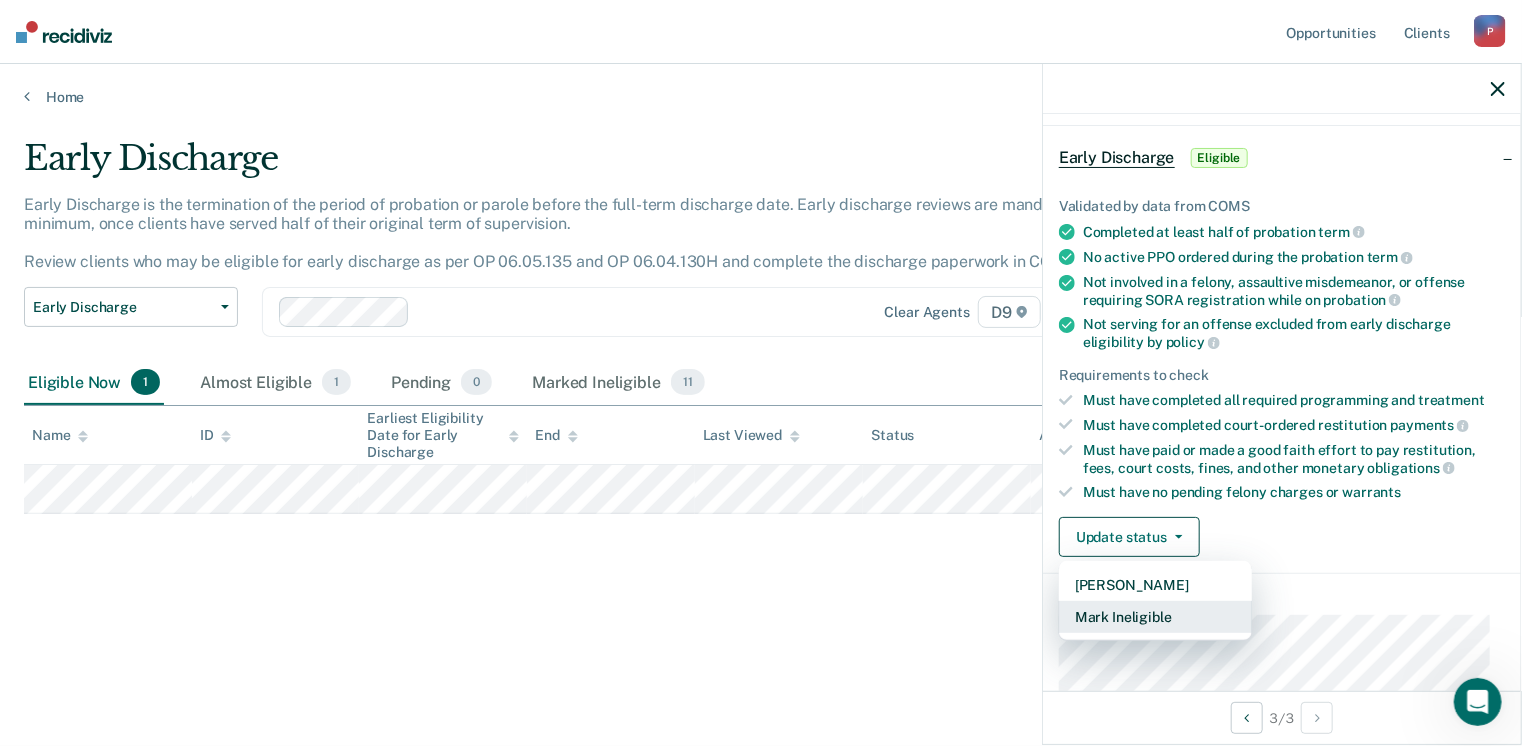 click on "Mark Ineligible" at bounding box center [1155, 617] 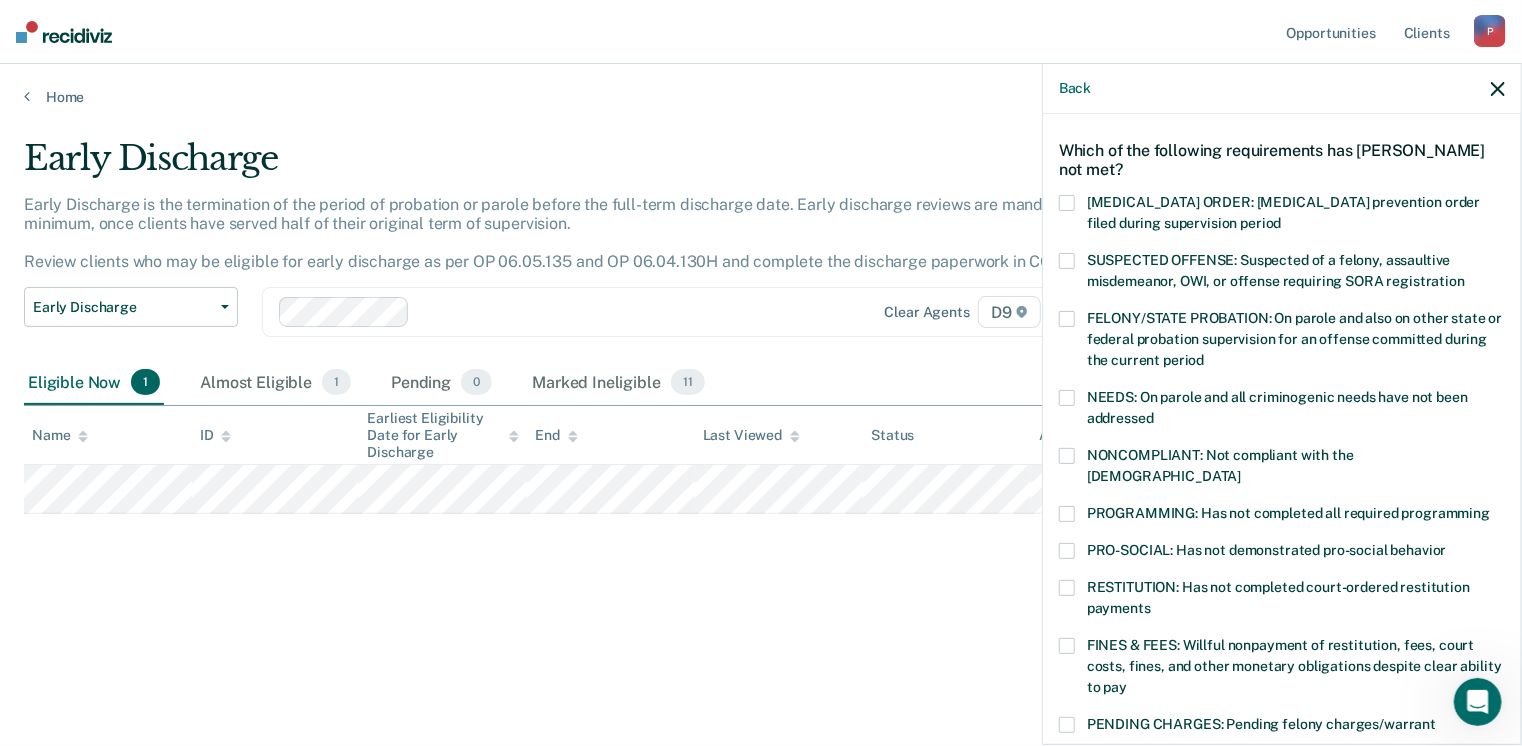 click at bounding box center [1067, 514] 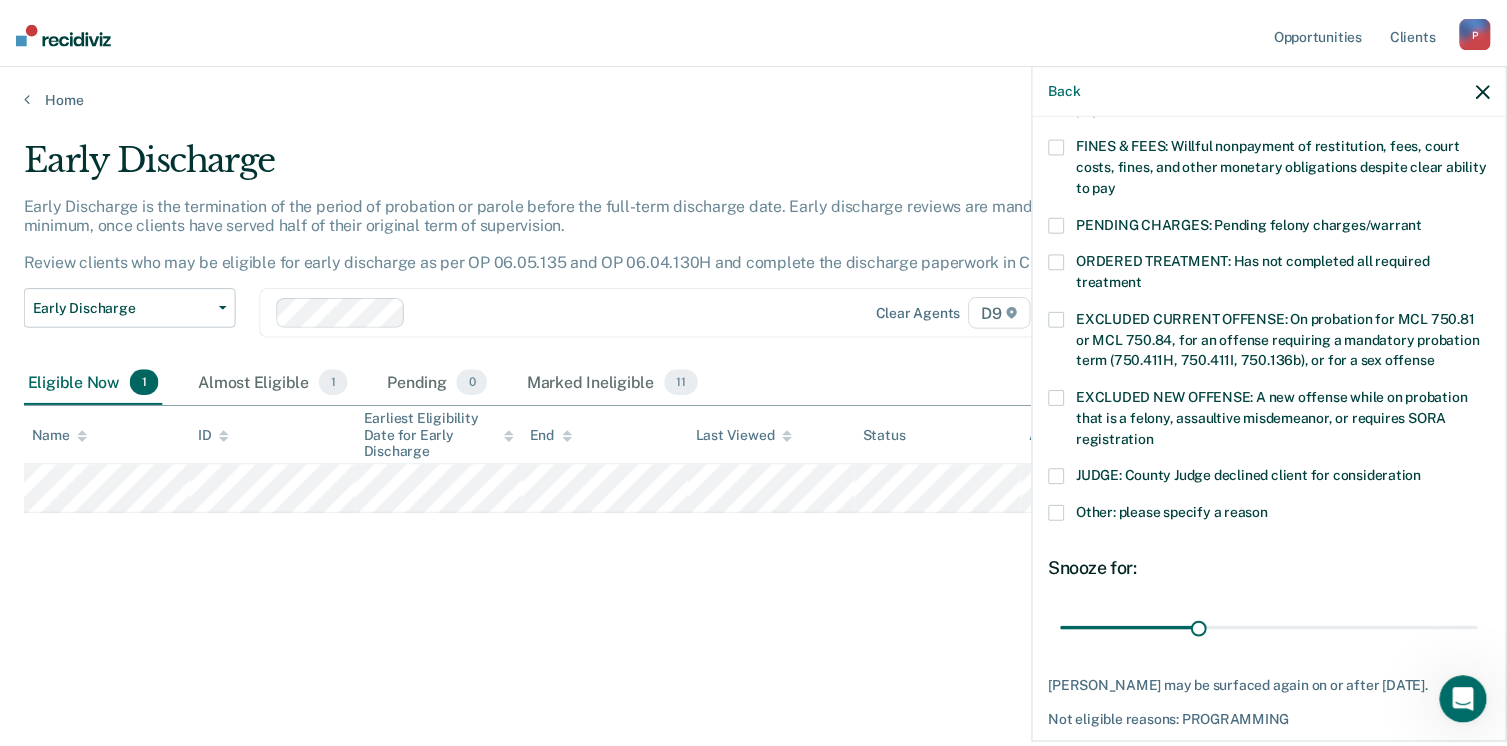 scroll, scrollTop: 600, scrollLeft: 0, axis: vertical 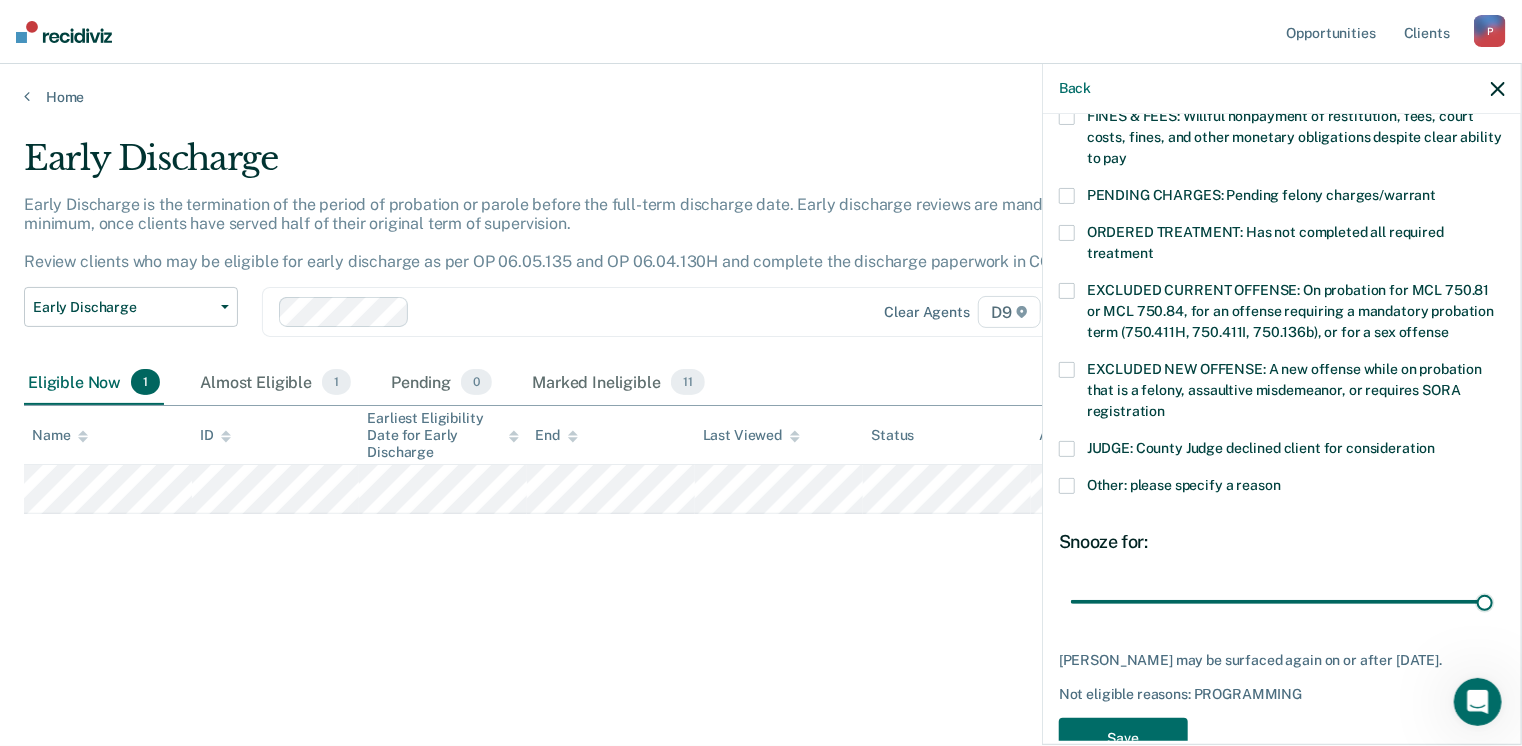 drag, startPoint x: 1204, startPoint y: 577, endPoint x: 1512, endPoint y: 586, distance: 308.13147 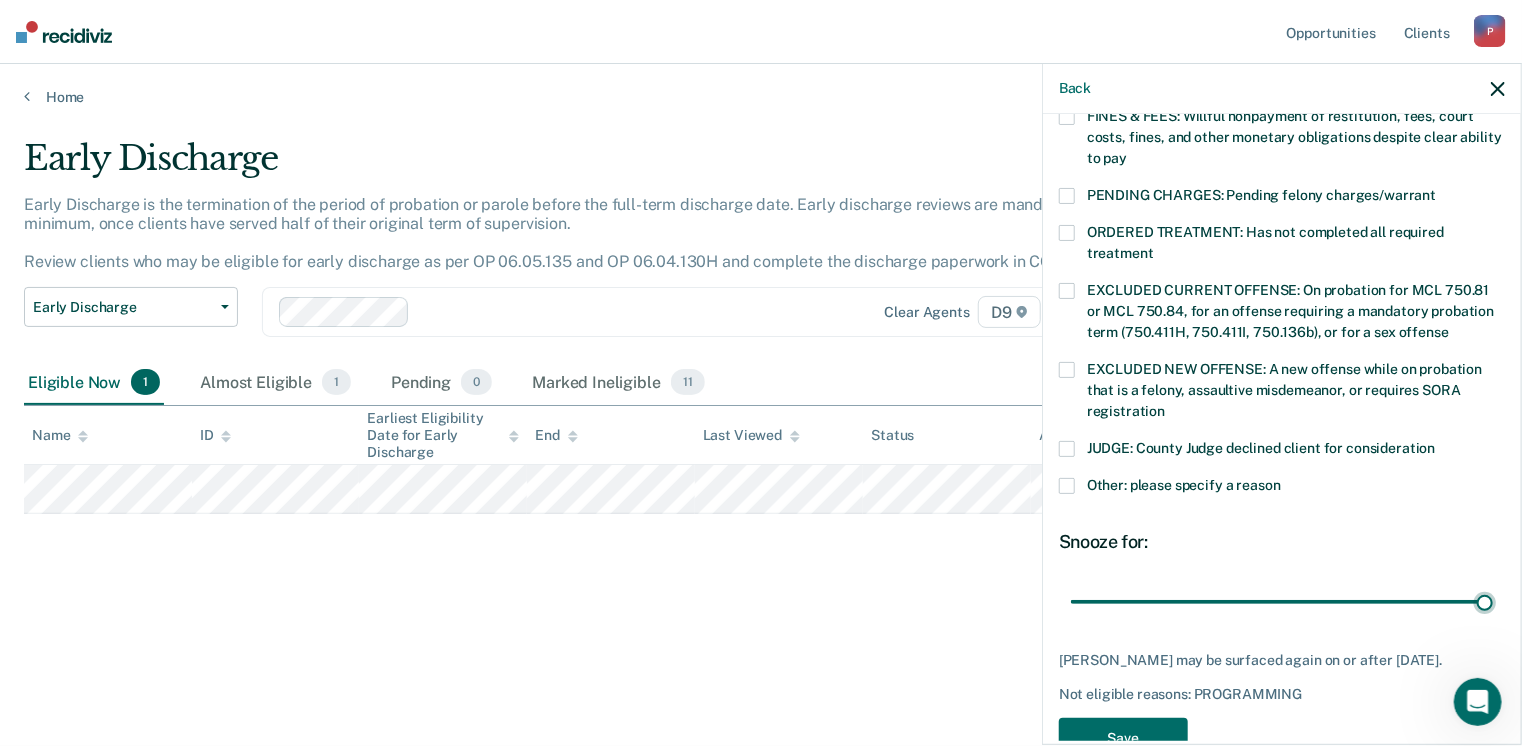 type on "90" 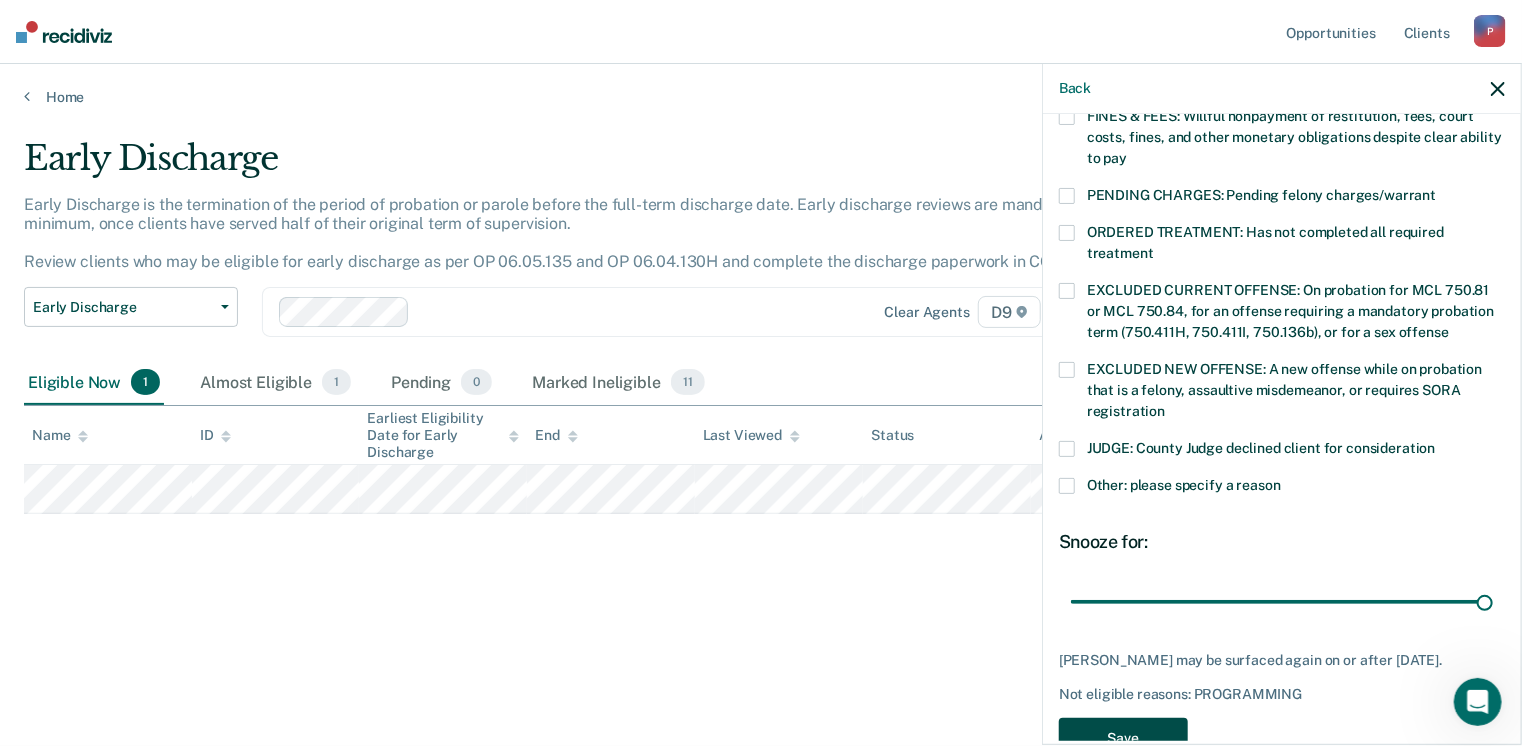click on "Save" at bounding box center (1123, 738) 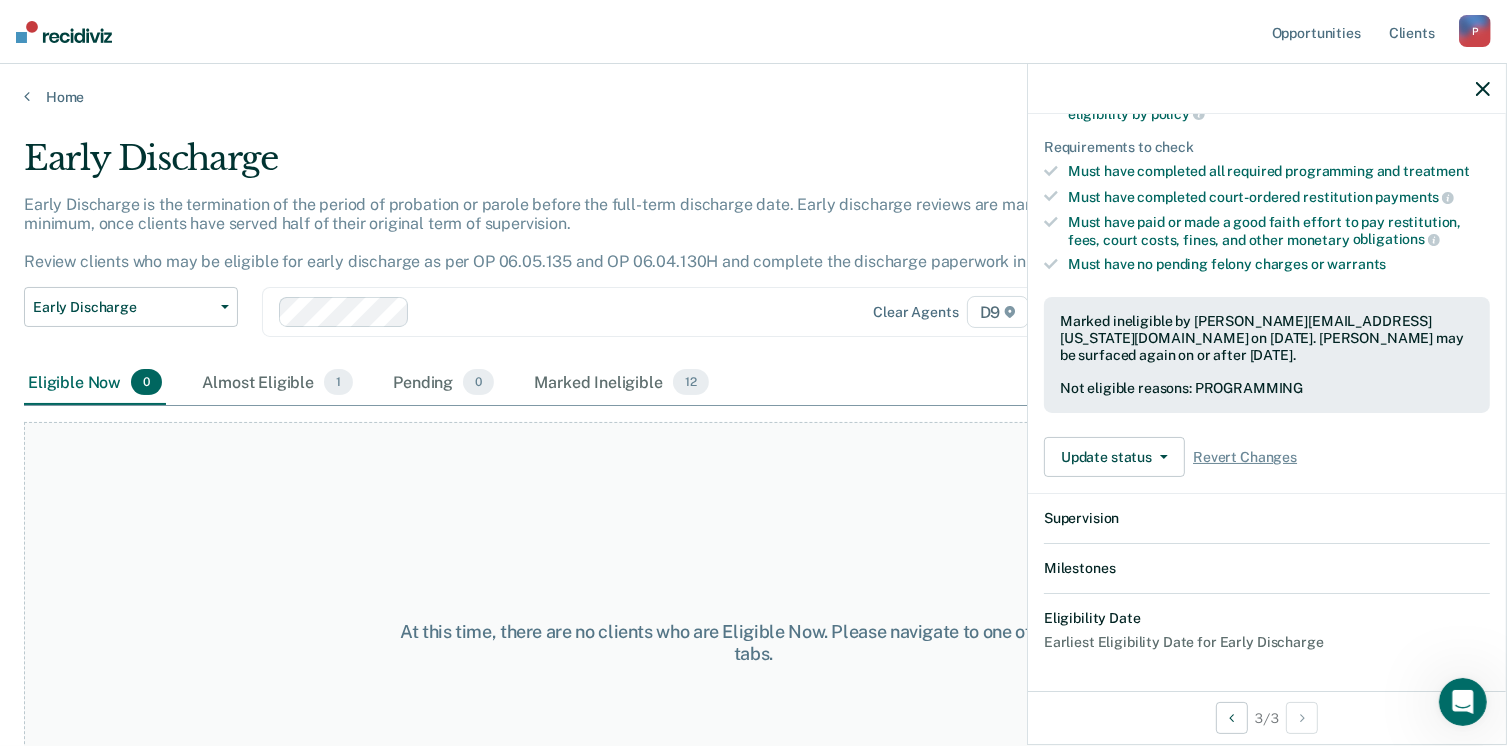 scroll, scrollTop: 540, scrollLeft: 0, axis: vertical 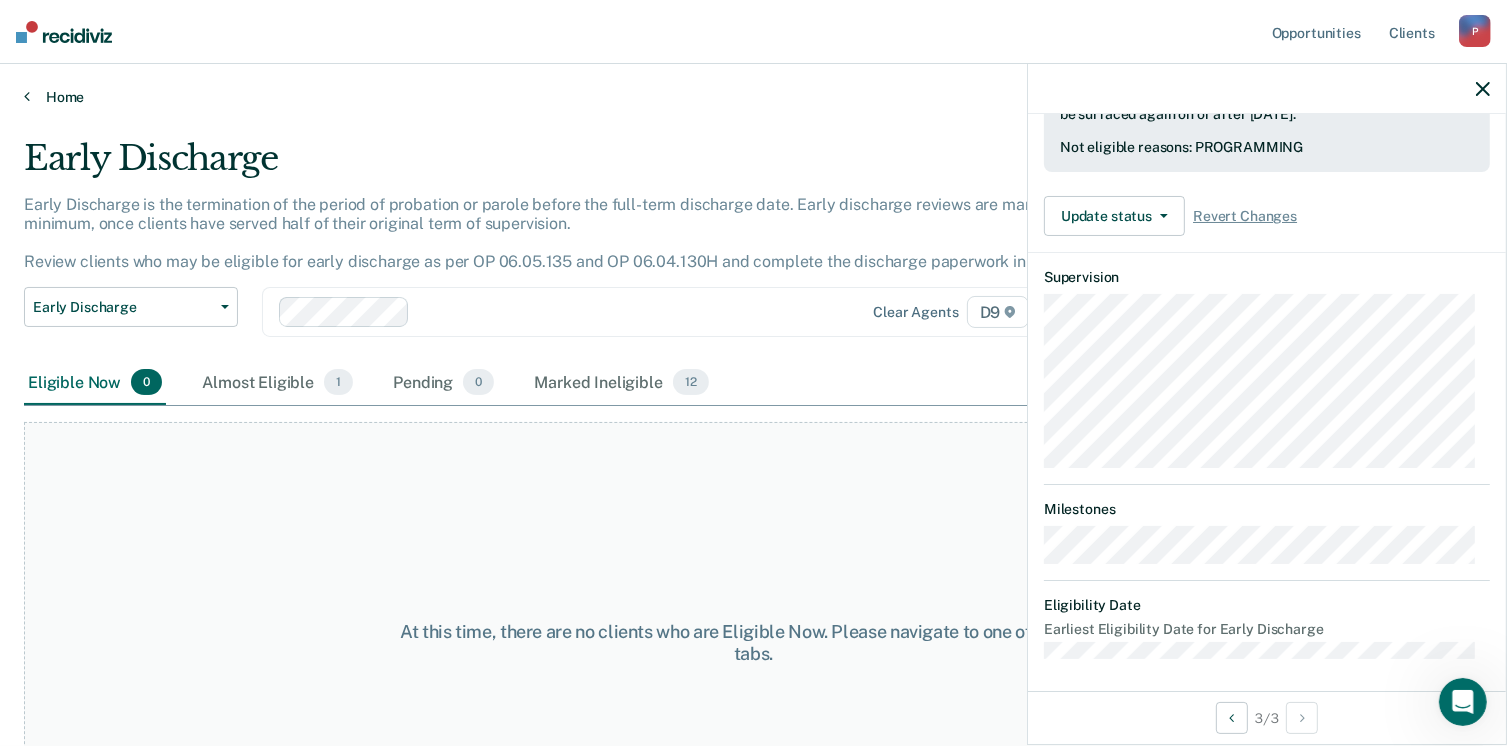 click on "Home" at bounding box center (753, 97) 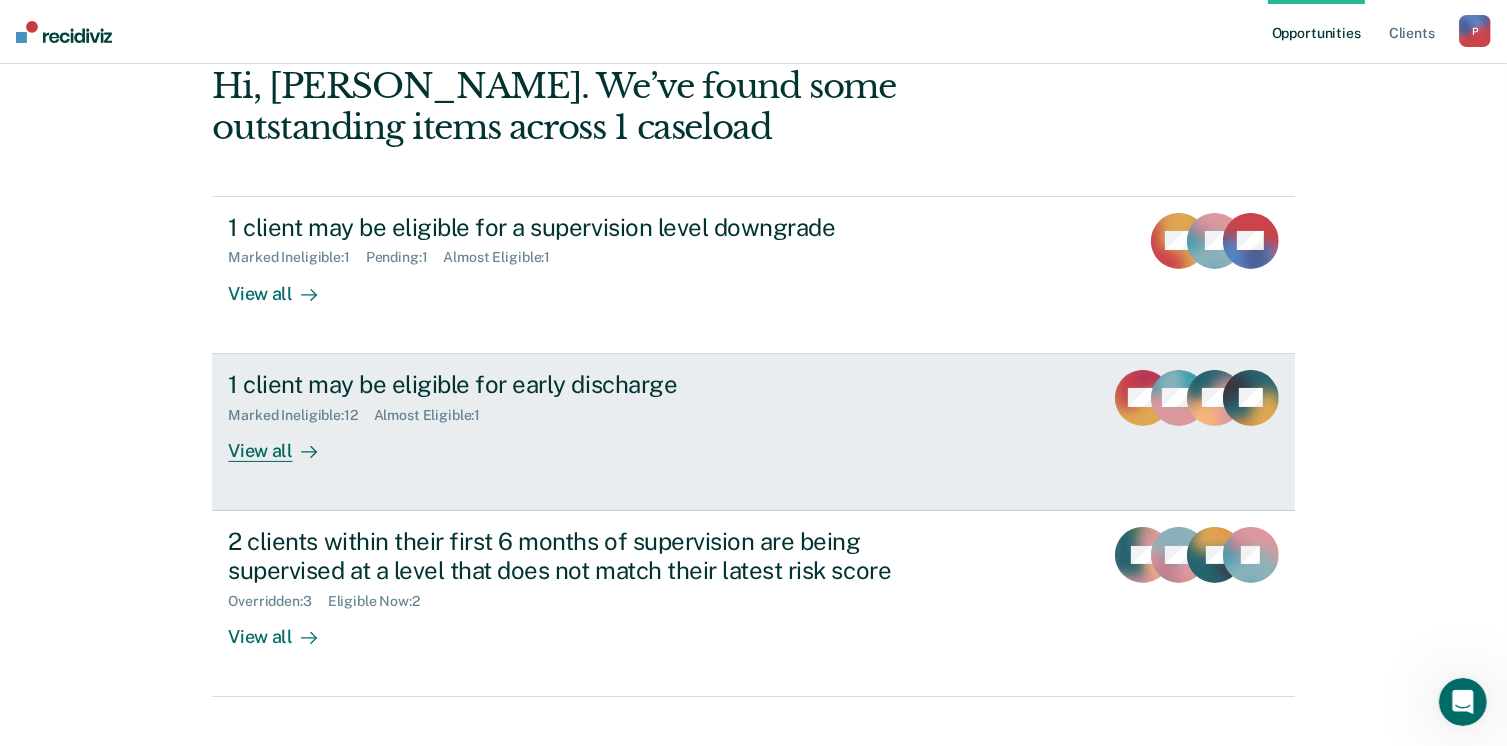 scroll, scrollTop: 133, scrollLeft: 0, axis: vertical 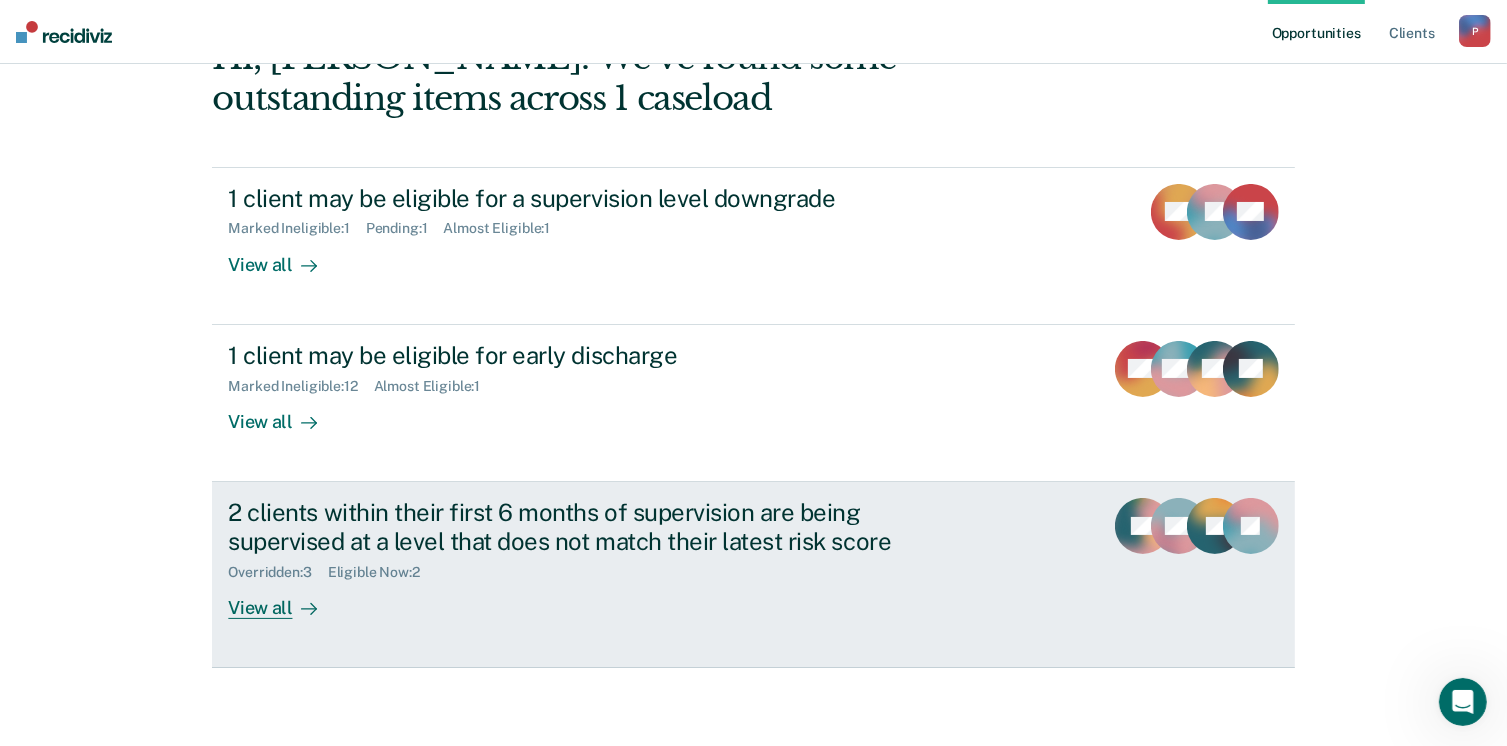click on "View all" at bounding box center [284, 599] 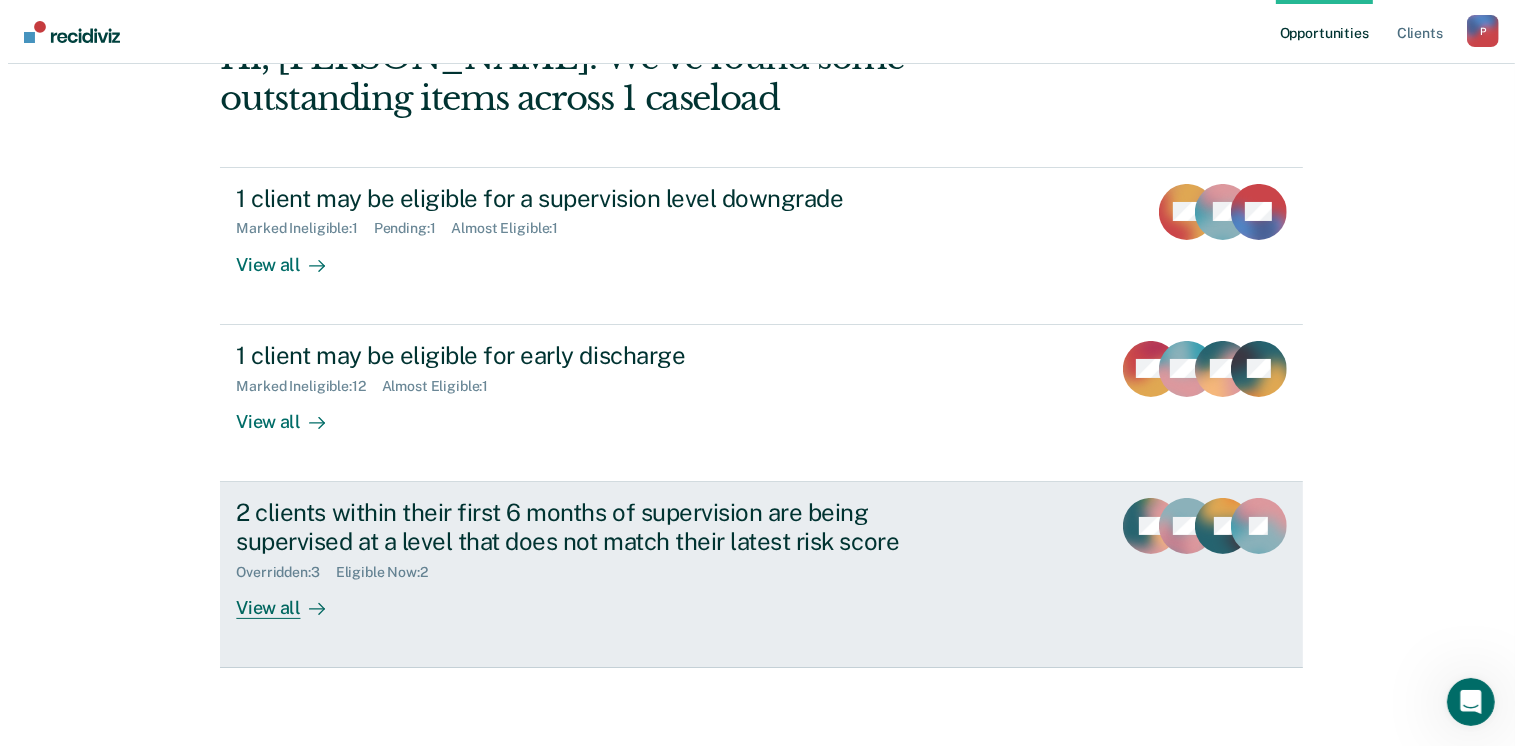 scroll, scrollTop: 0, scrollLeft: 0, axis: both 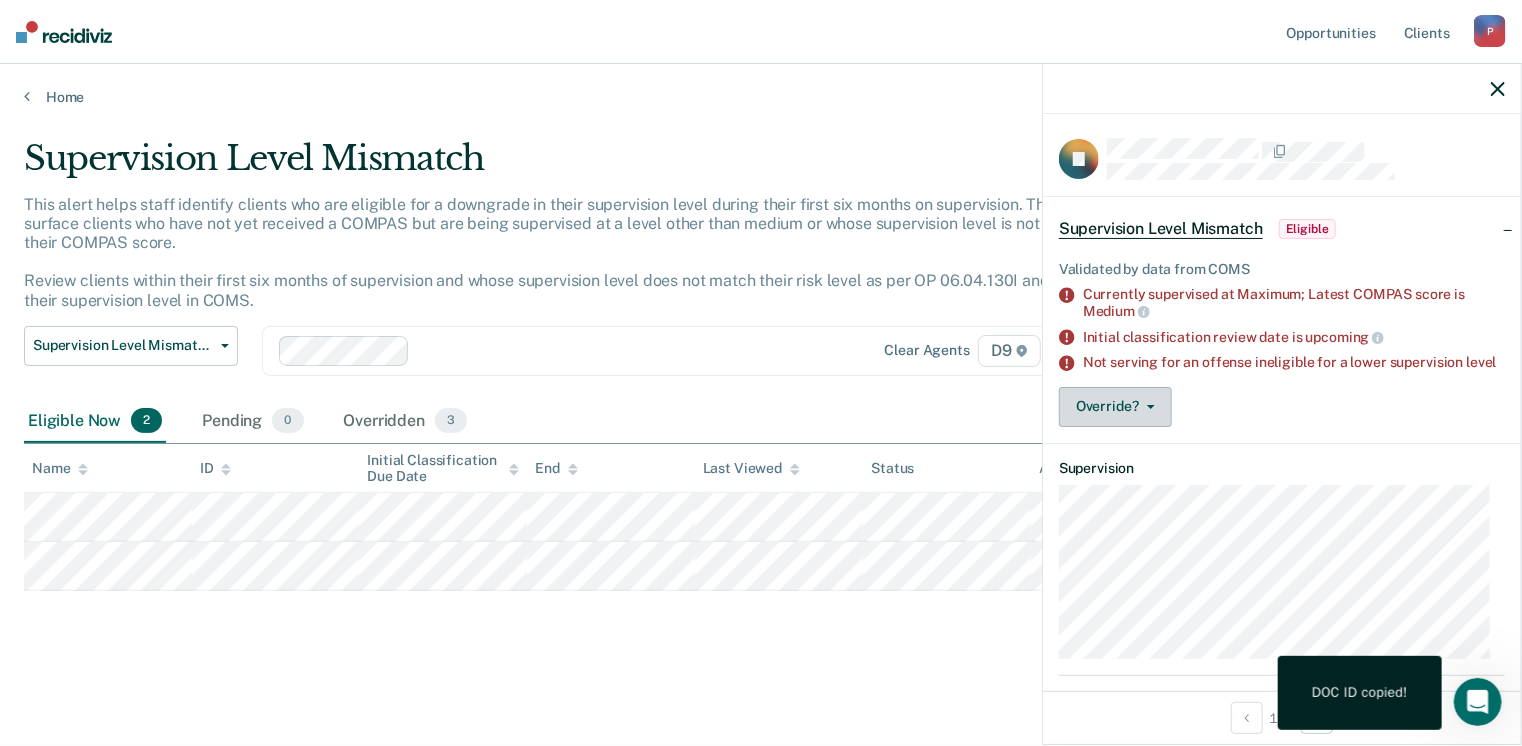 click on "Override?" at bounding box center [1115, 407] 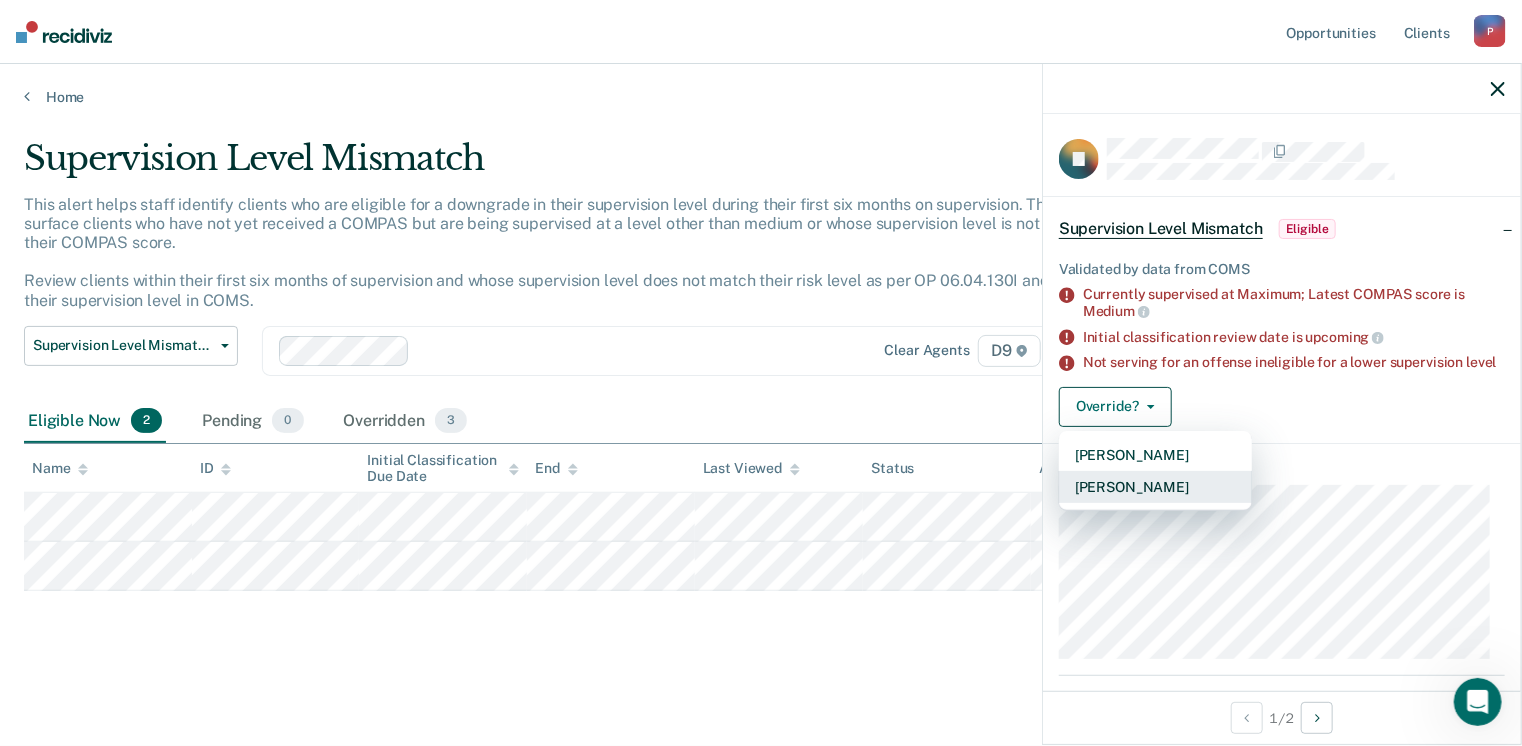 click on "[PERSON_NAME]" at bounding box center (1155, 487) 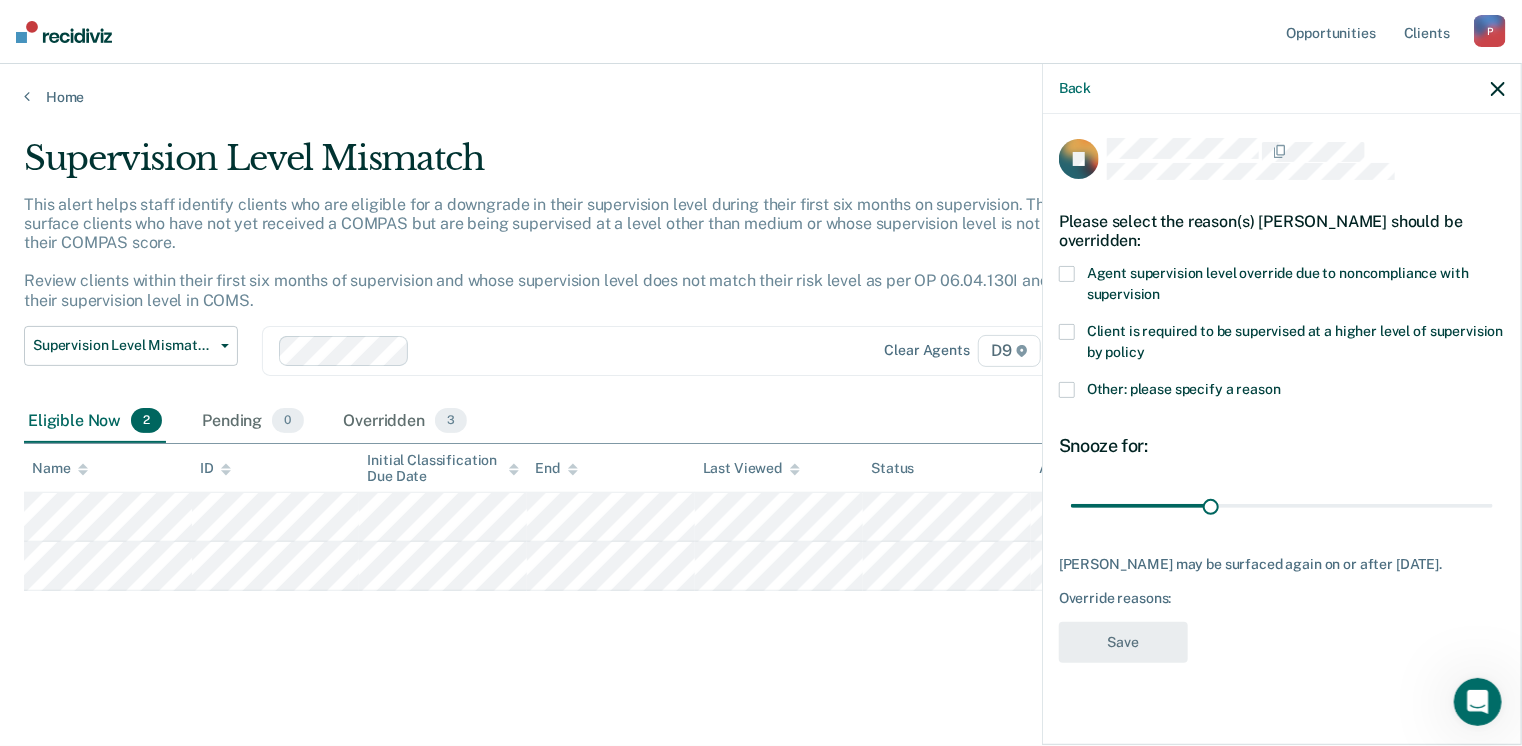 click at bounding box center (1067, 274) 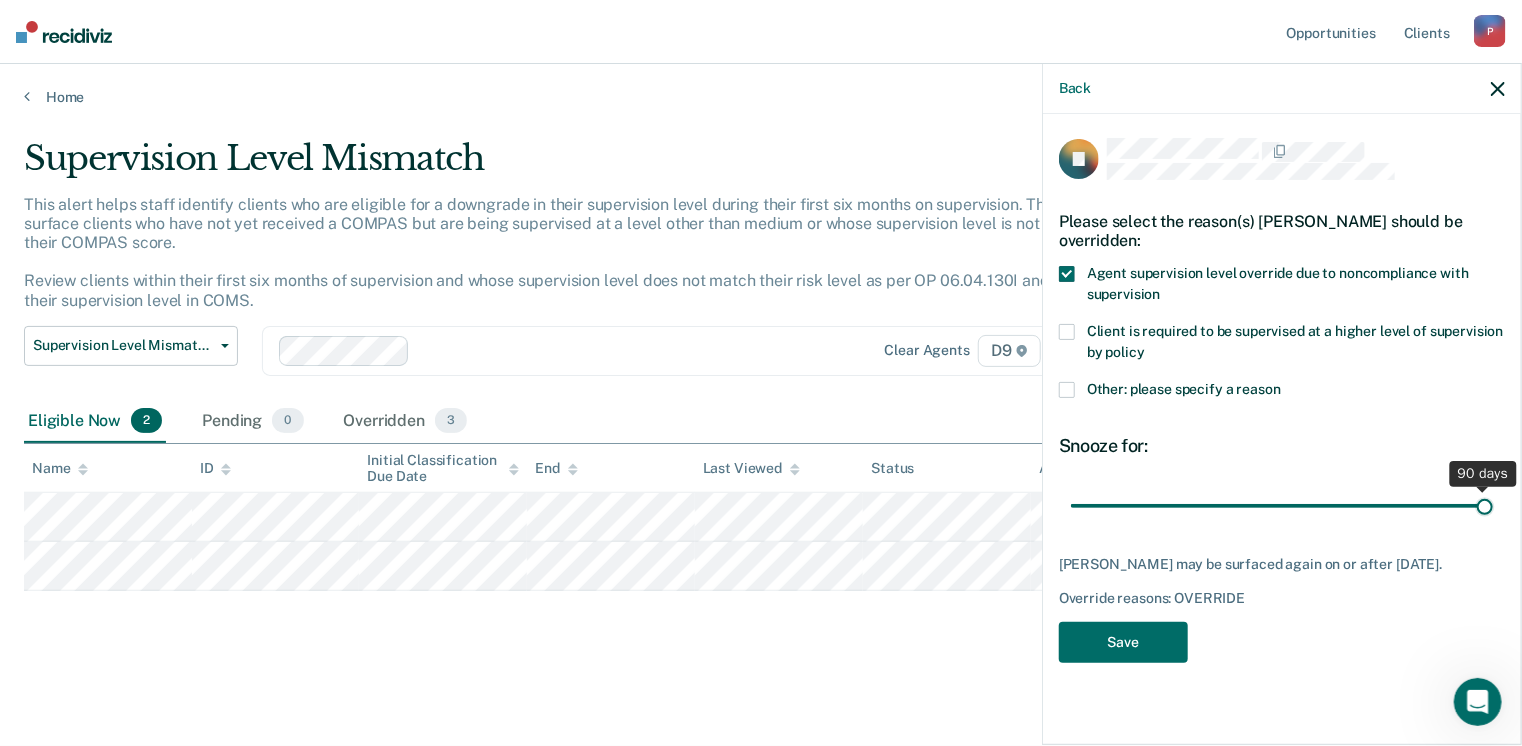 drag, startPoint x: 1210, startPoint y: 503, endPoint x: 1529, endPoint y: 494, distance: 319.12692 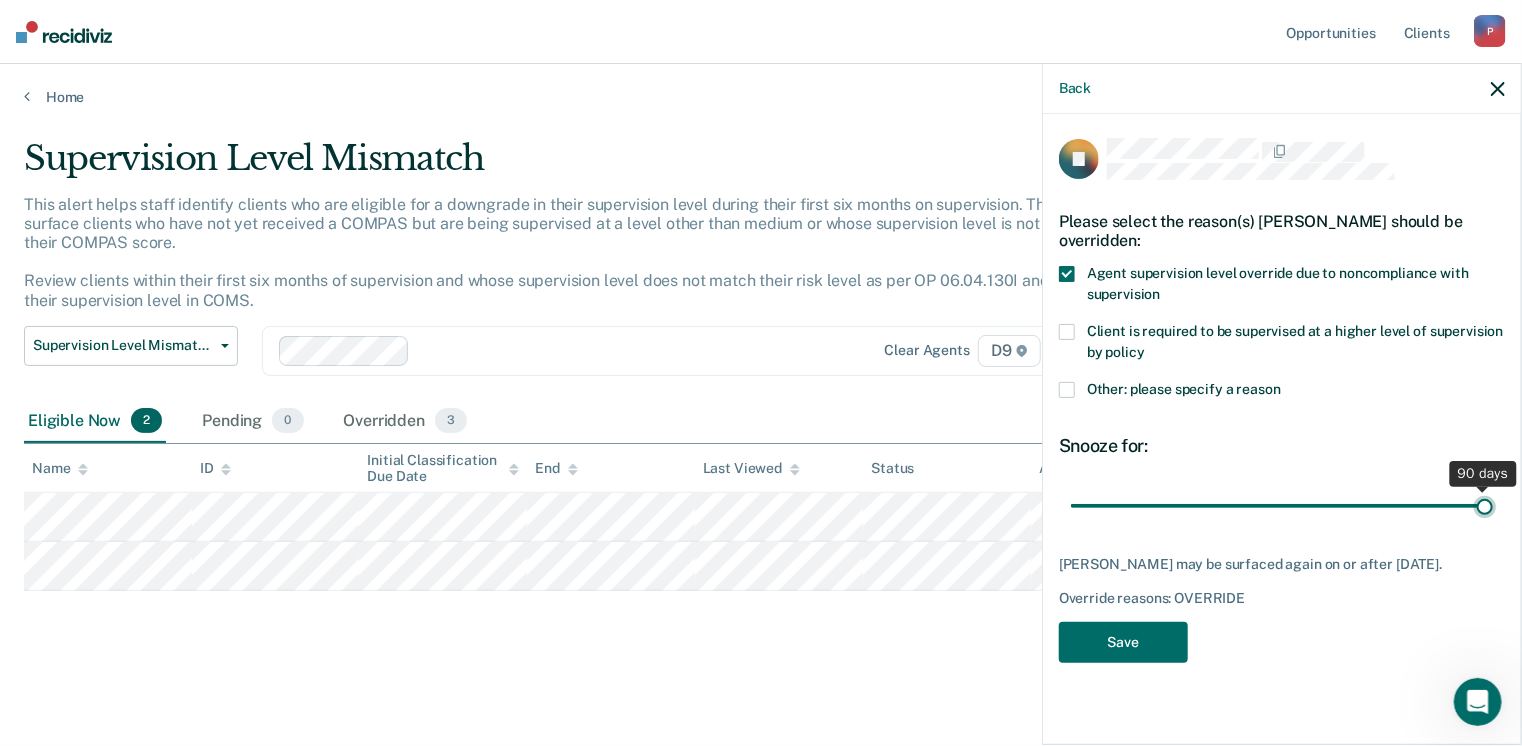 type on "90" 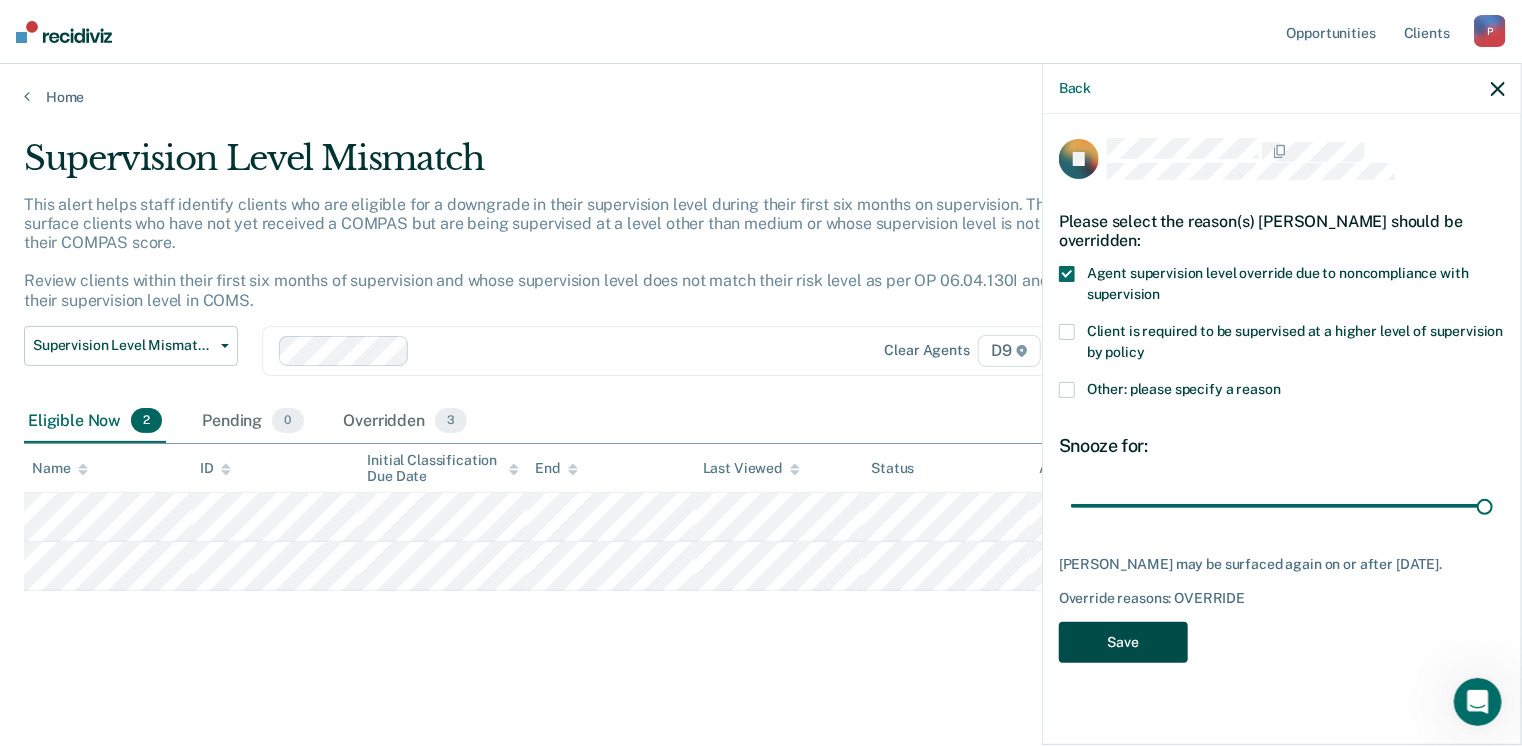 click on "Save" at bounding box center (1123, 642) 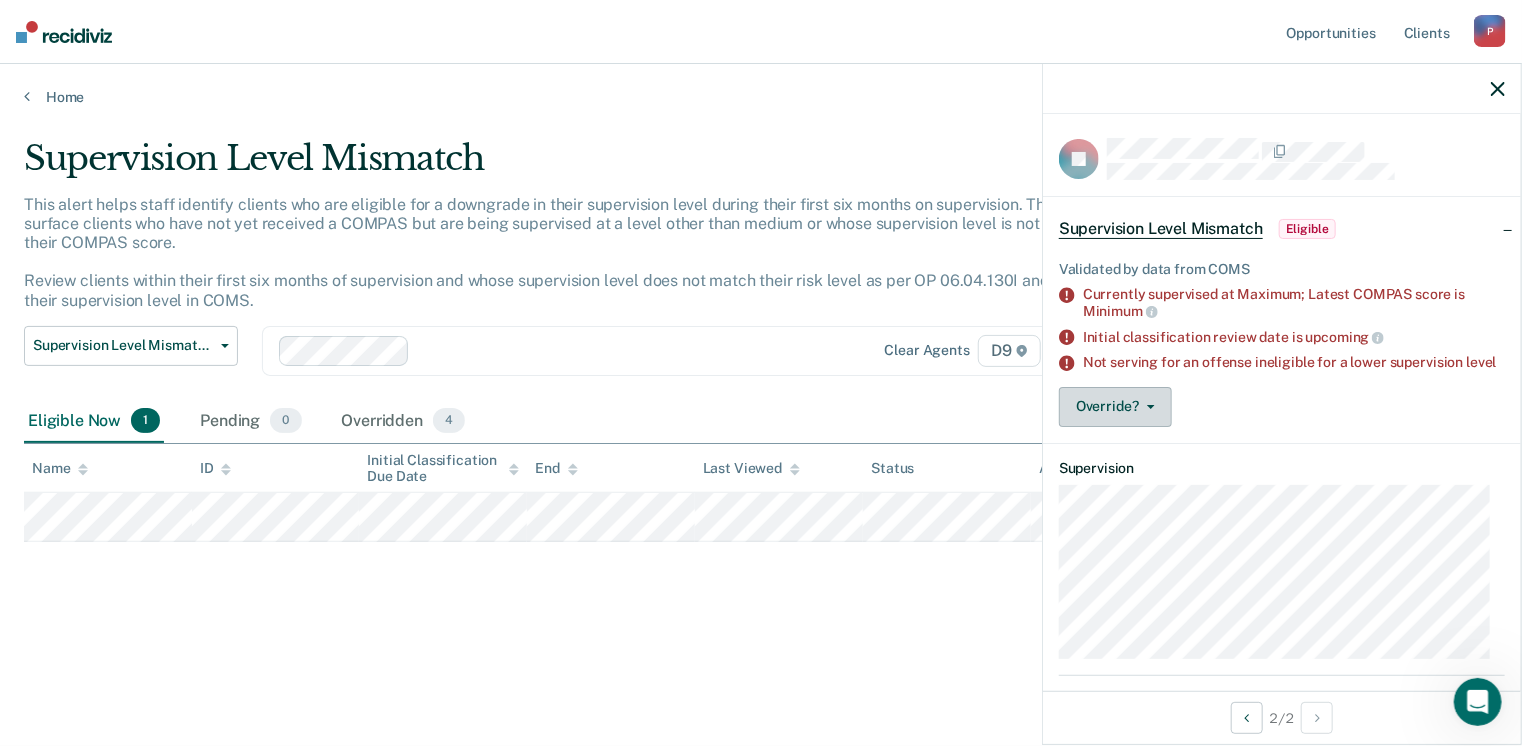 click on "Override?" at bounding box center [1115, 407] 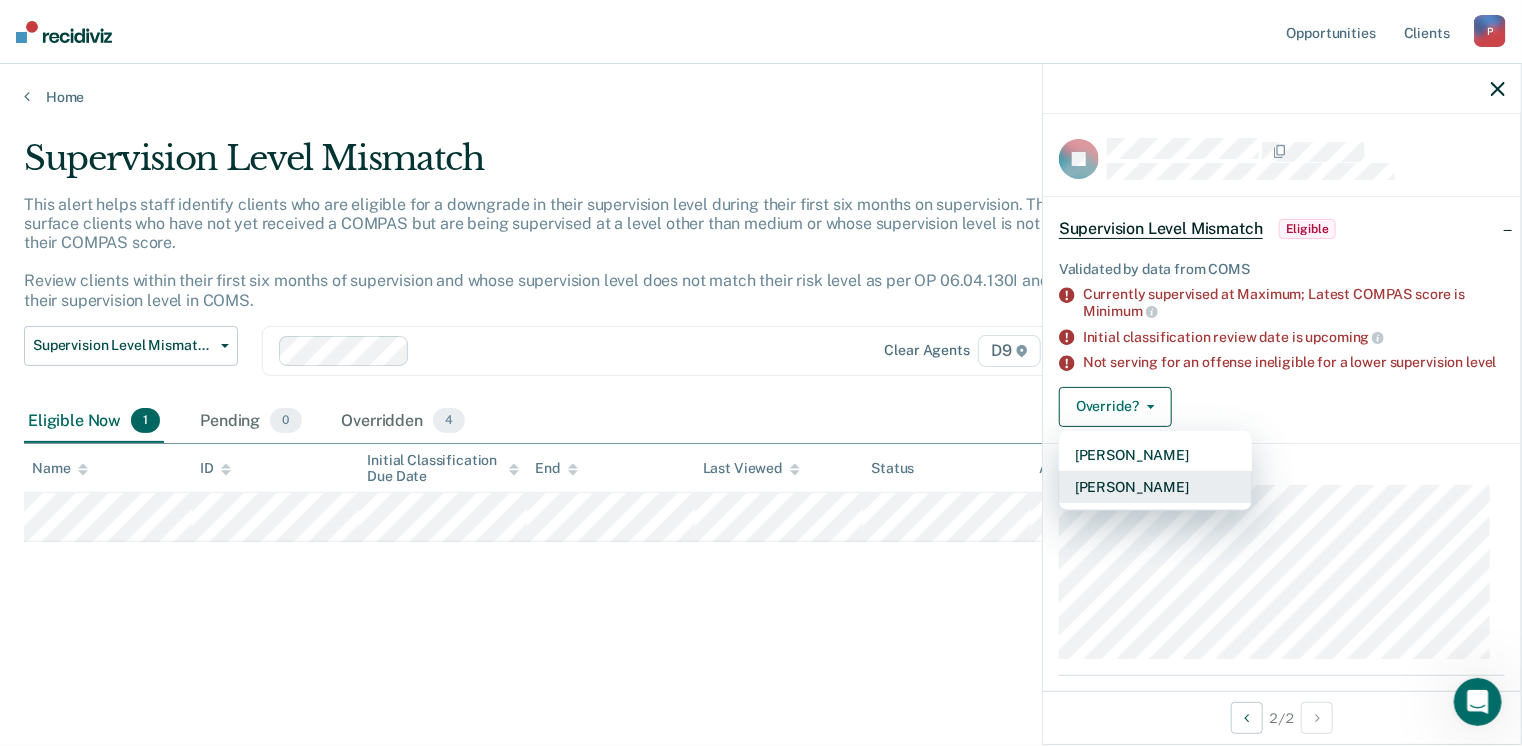 click on "[PERSON_NAME]" at bounding box center (1155, 487) 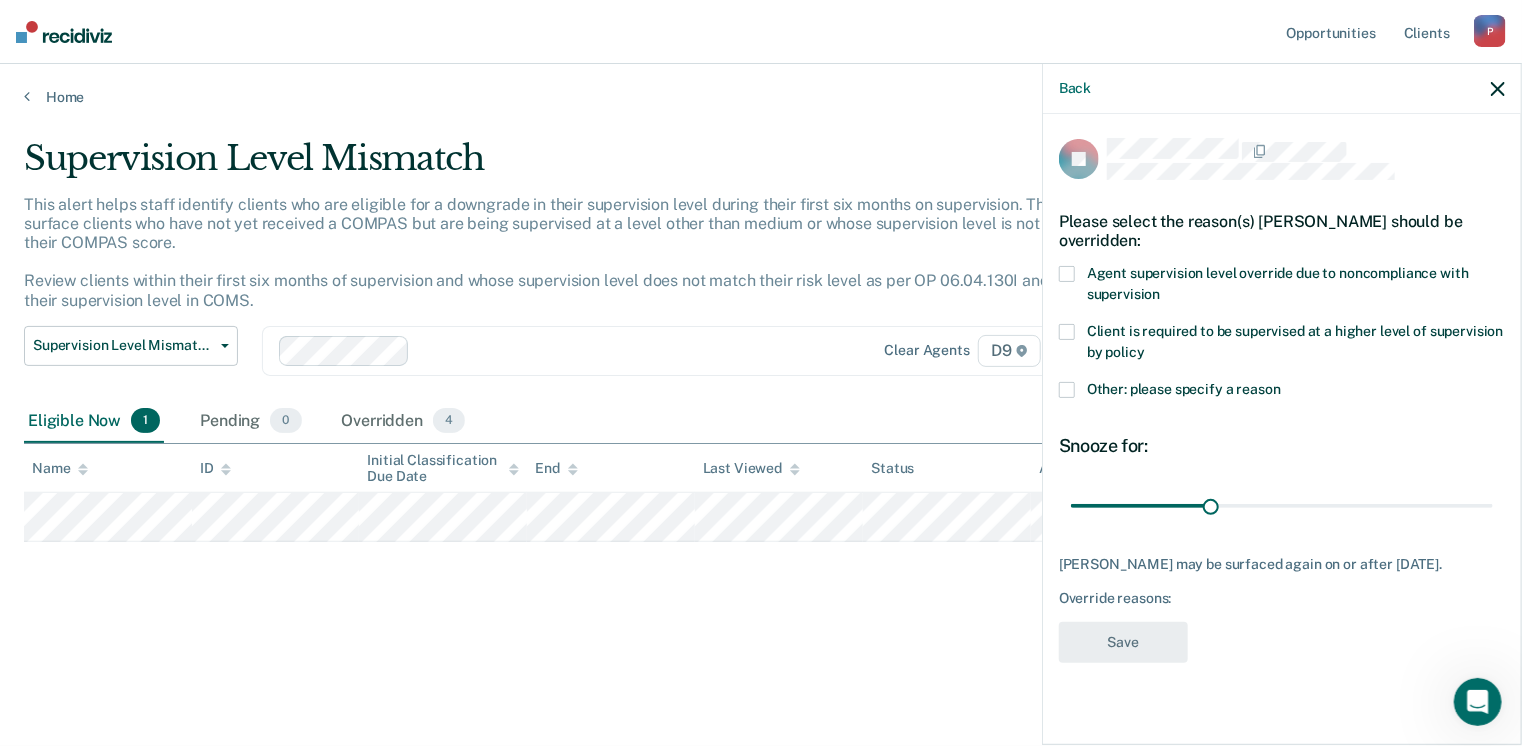 click at bounding box center [1067, 332] 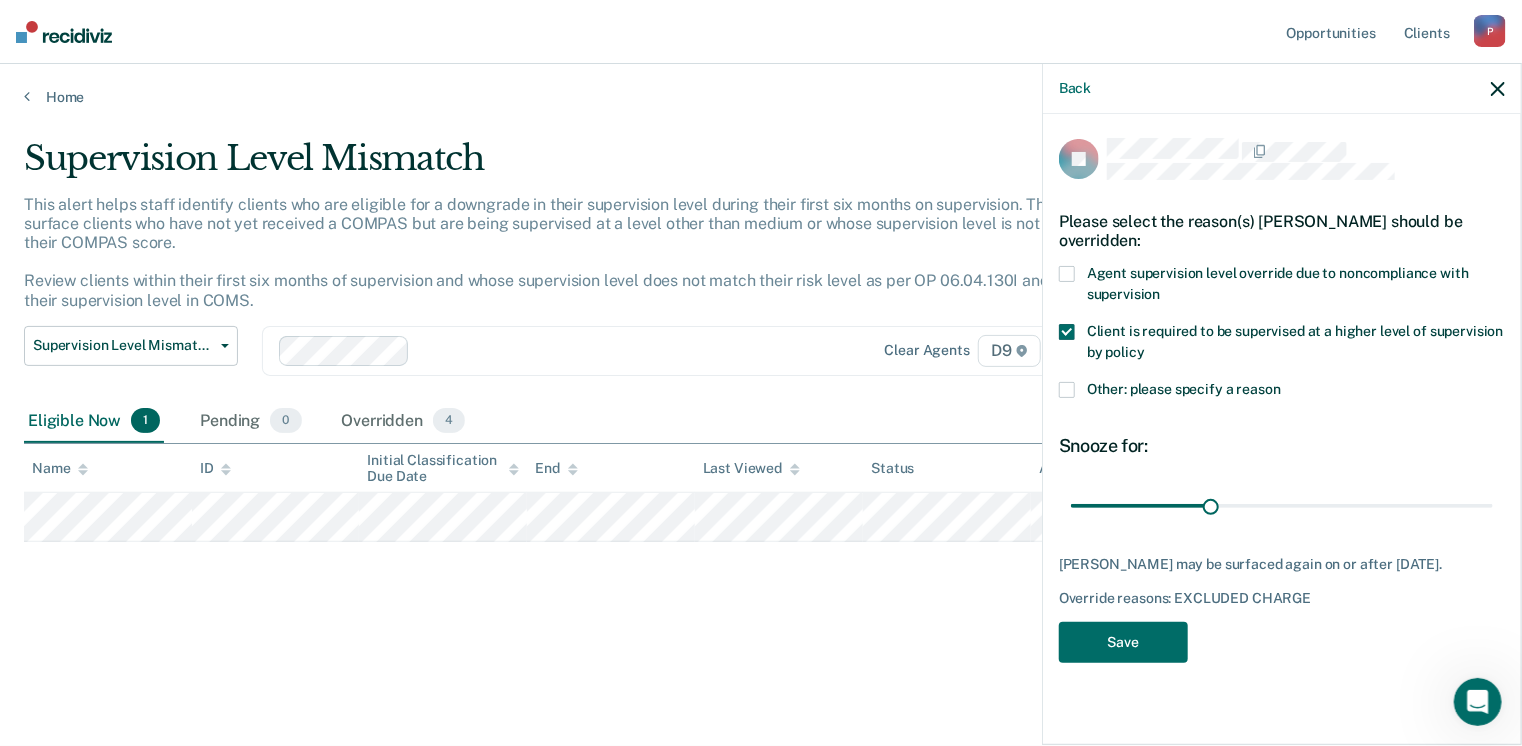 click at bounding box center (1067, 332) 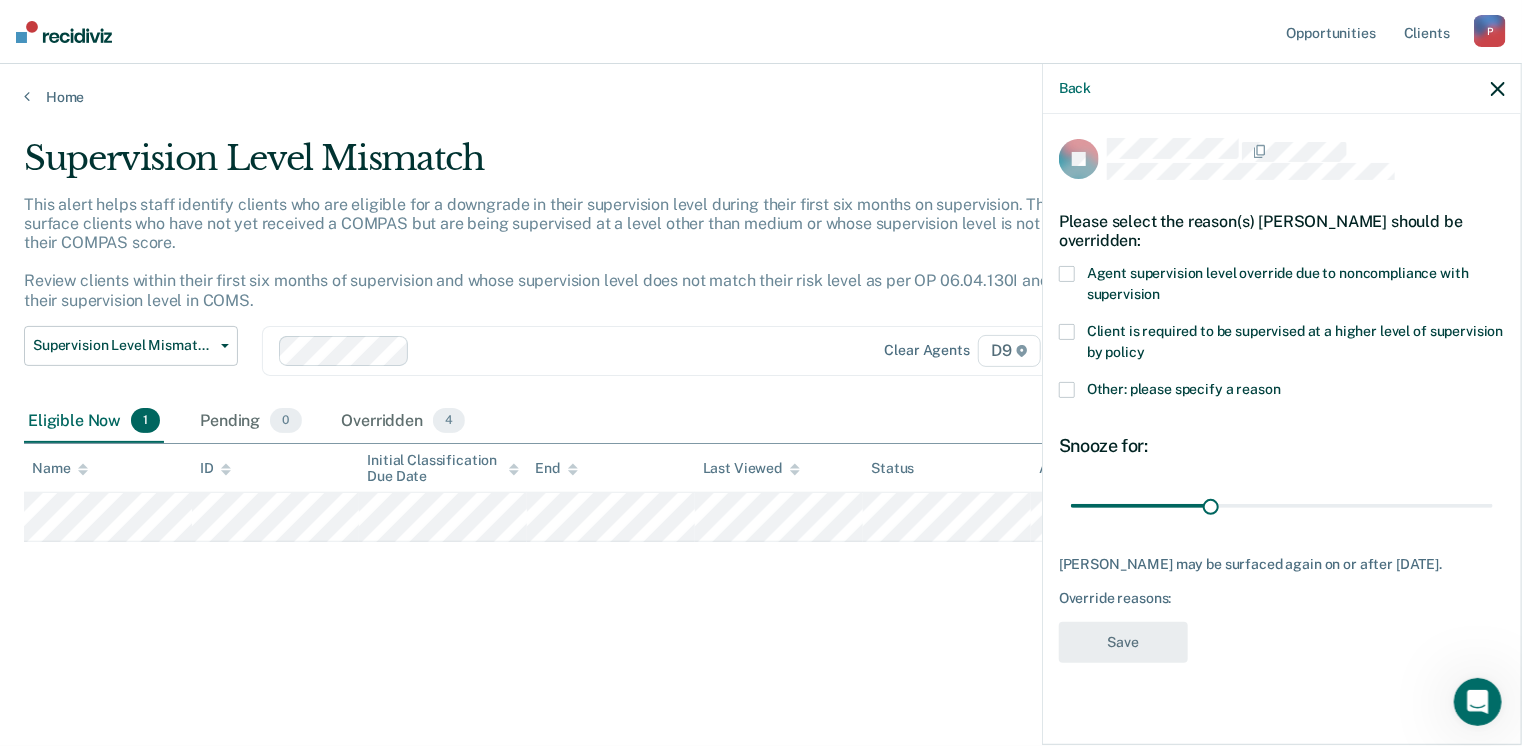 click at bounding box center [1067, 390] 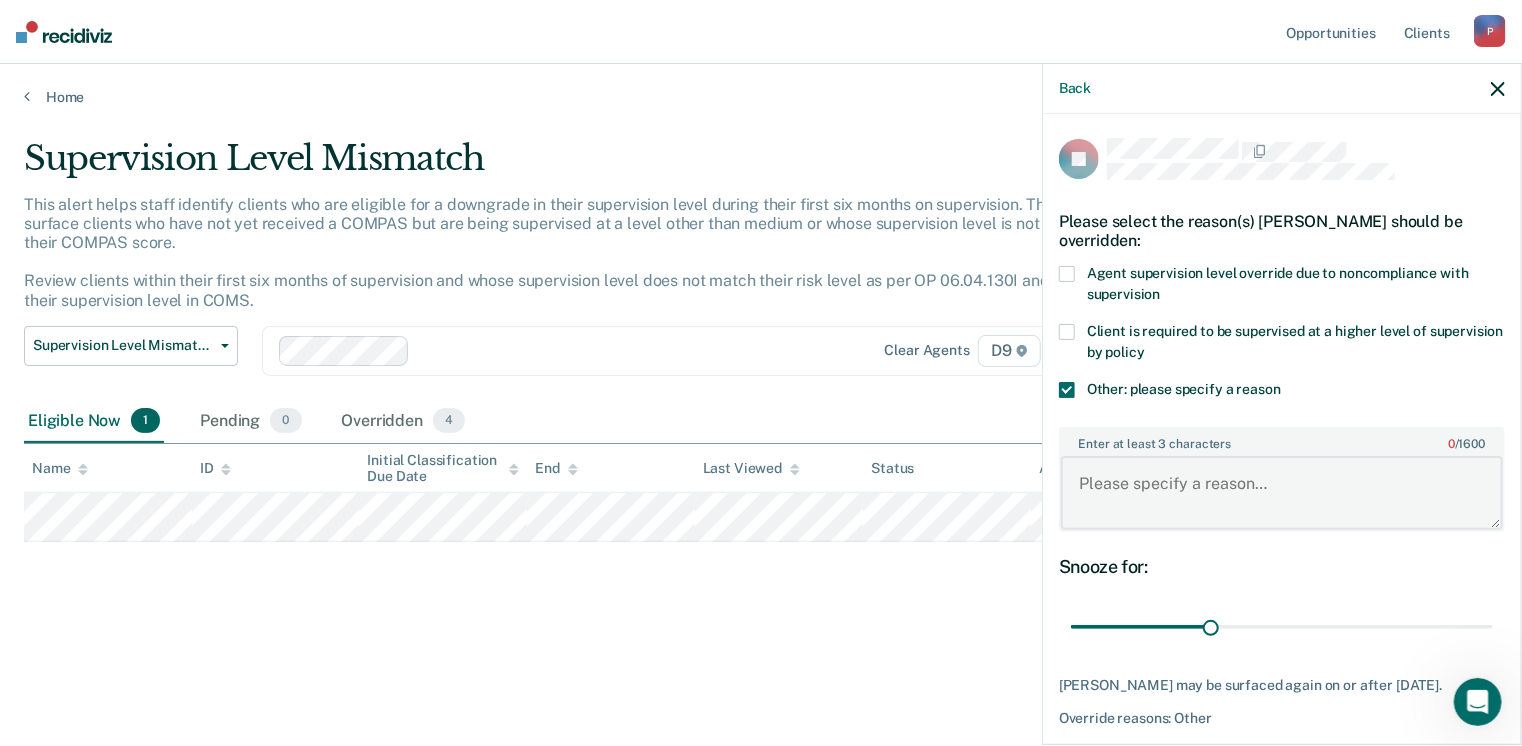 click on "Enter at least 3 characters 0  /  1600" at bounding box center (1282, 493) 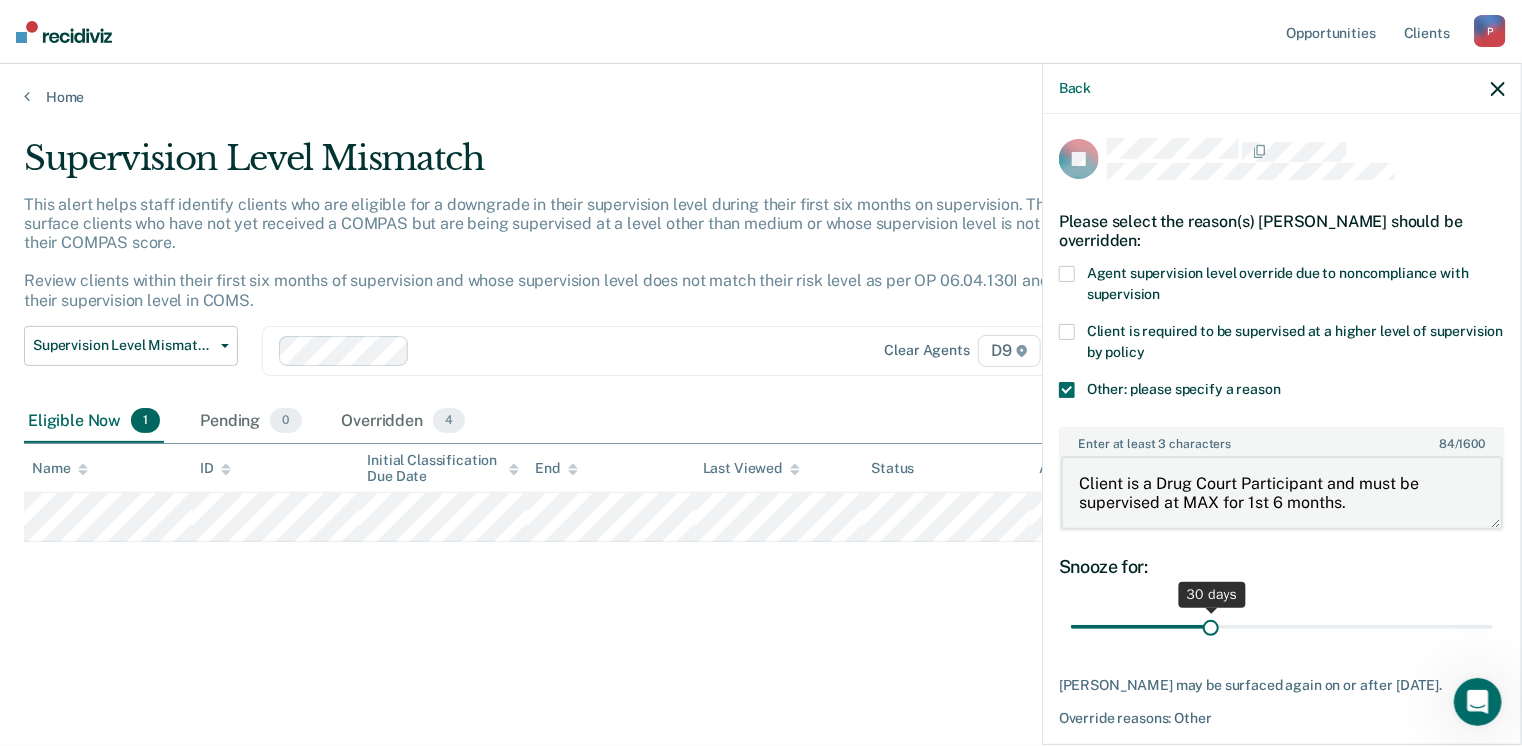 type on "Client is a Drug Court Participant and must be supervised at MAX for 1st 6 months." 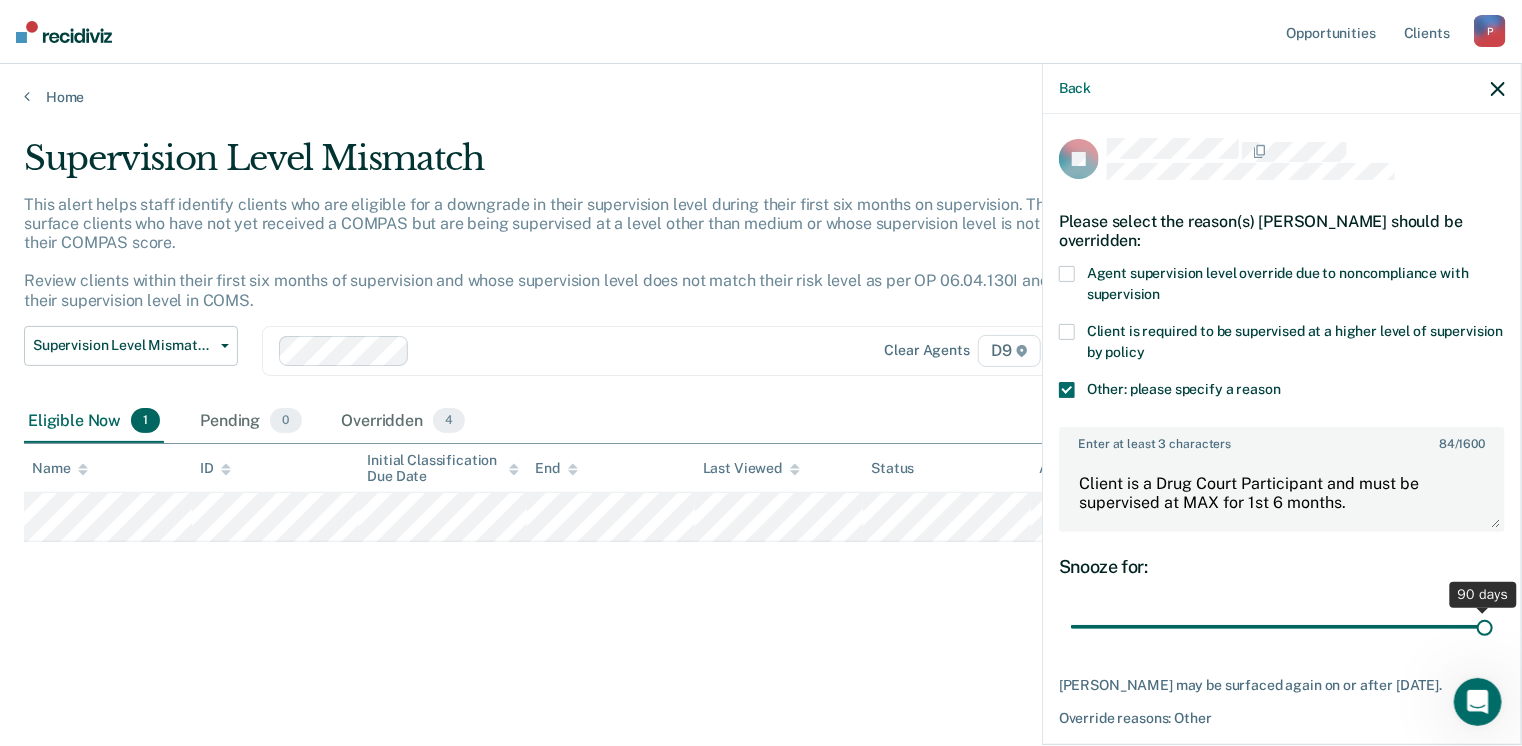 drag, startPoint x: 1205, startPoint y: 621, endPoint x: 1556, endPoint y: 617, distance: 351.0228 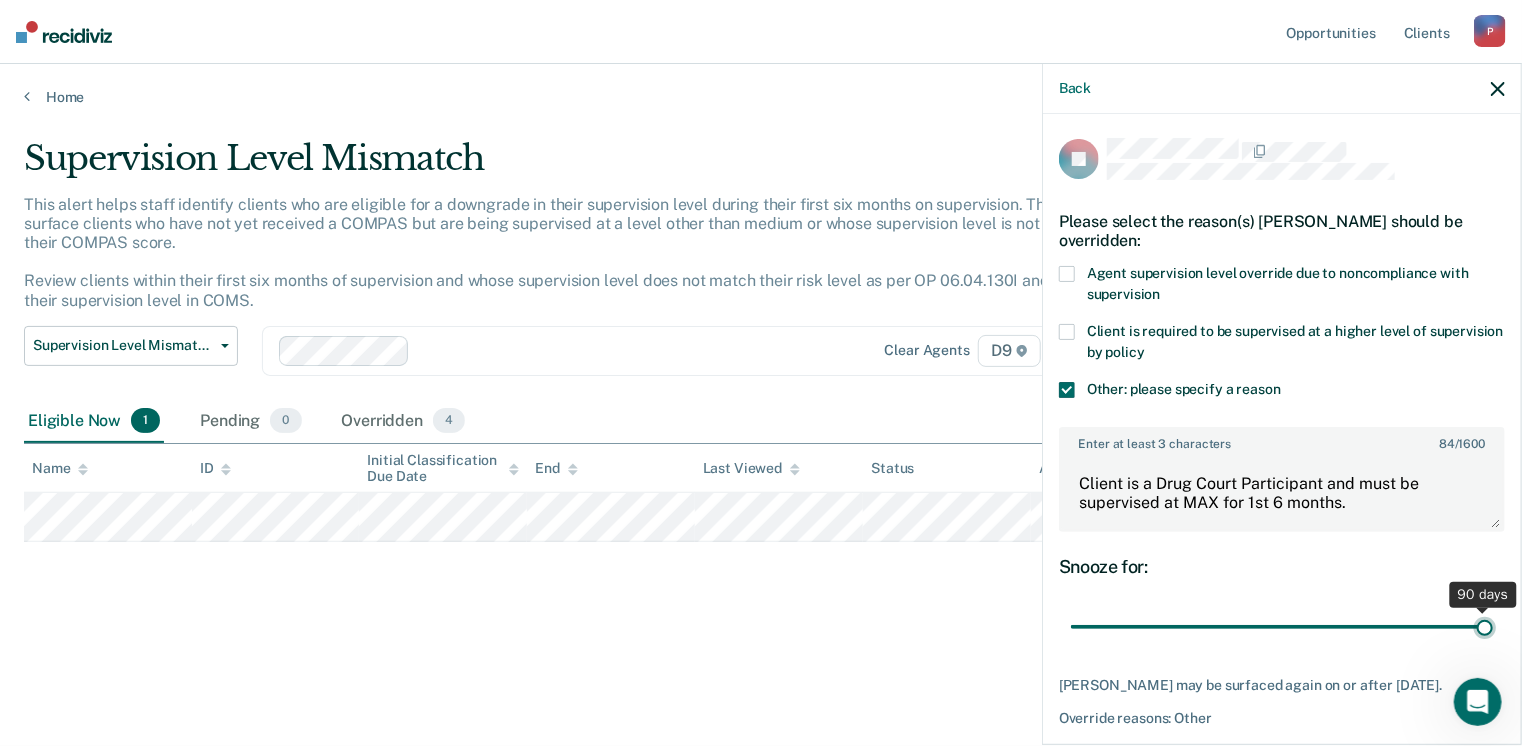 type on "90" 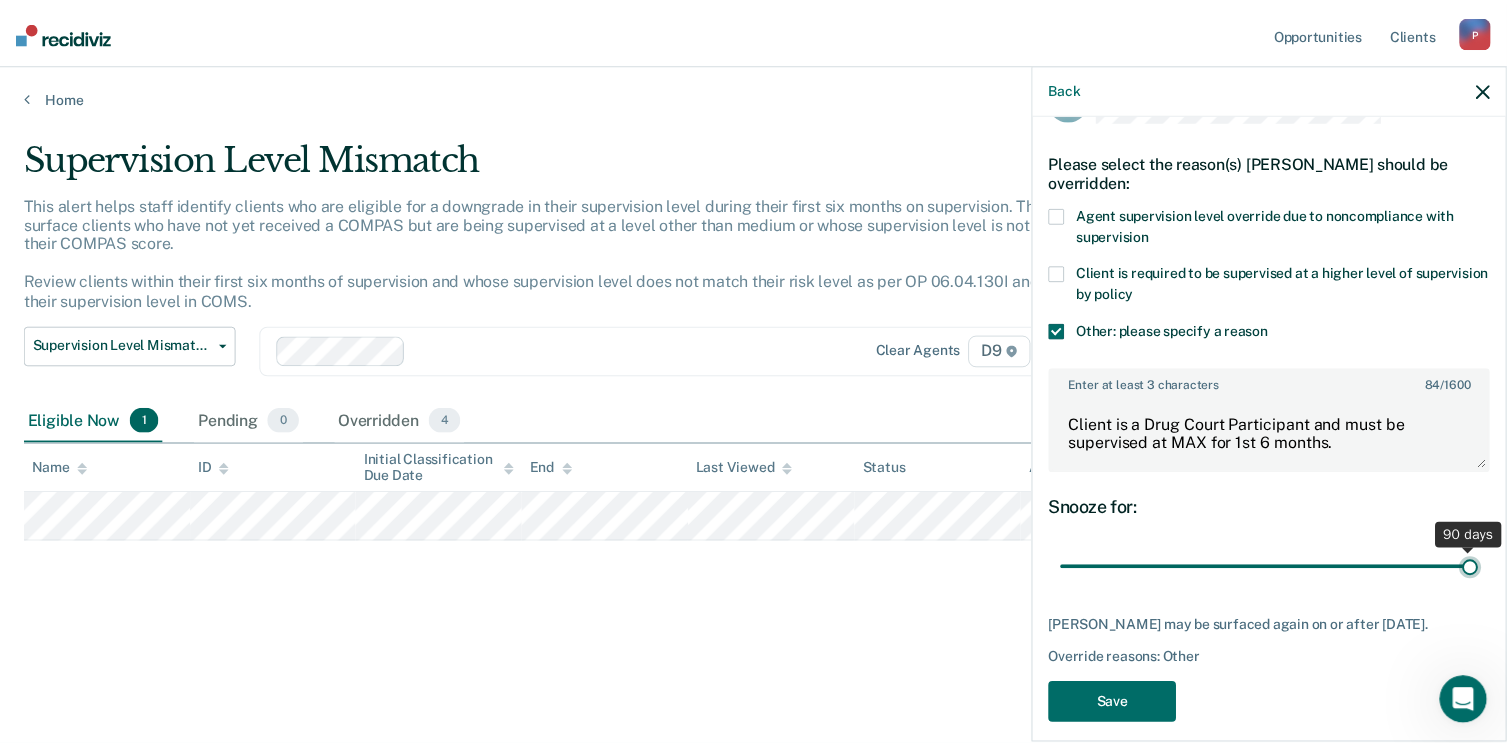 scroll, scrollTop: 91, scrollLeft: 0, axis: vertical 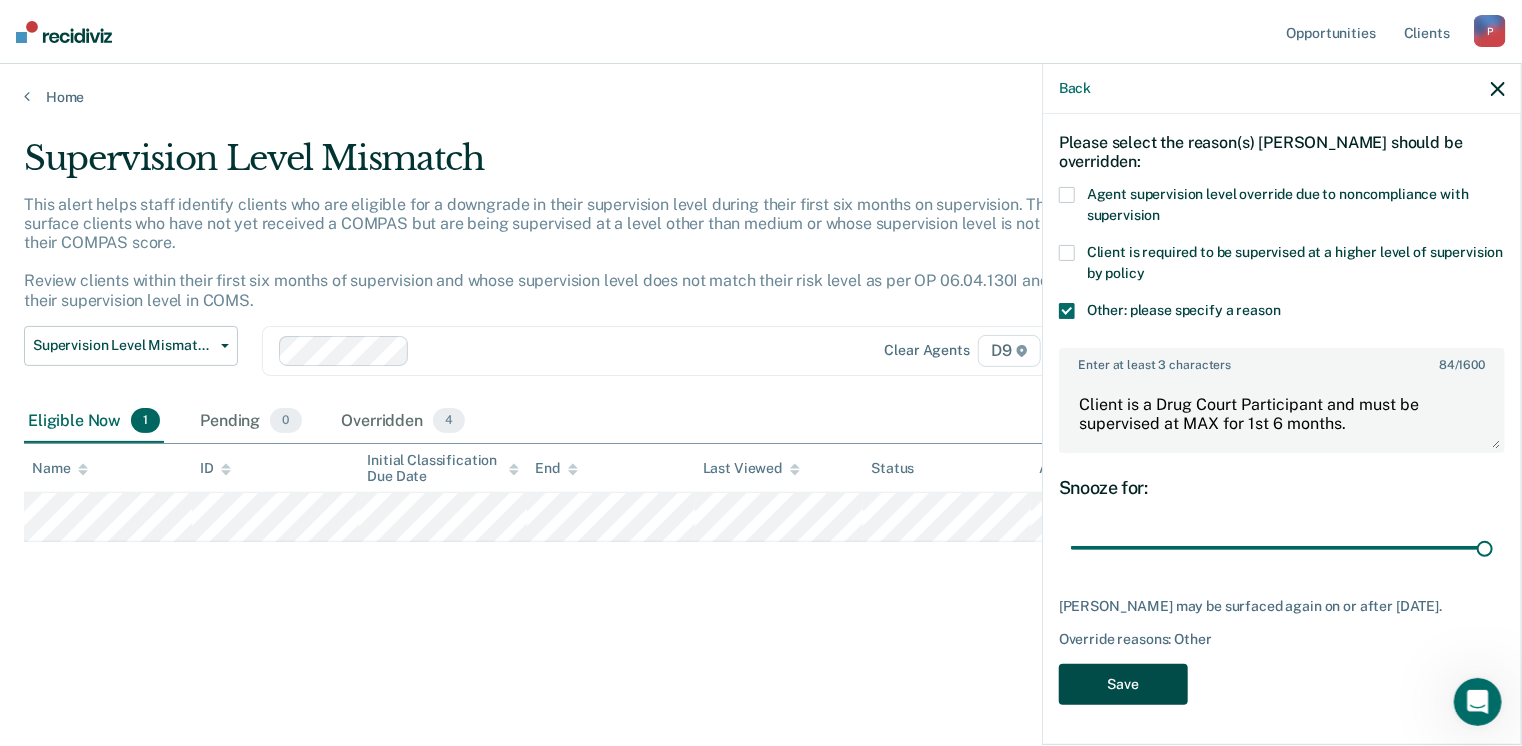 click on "Save" at bounding box center (1123, 684) 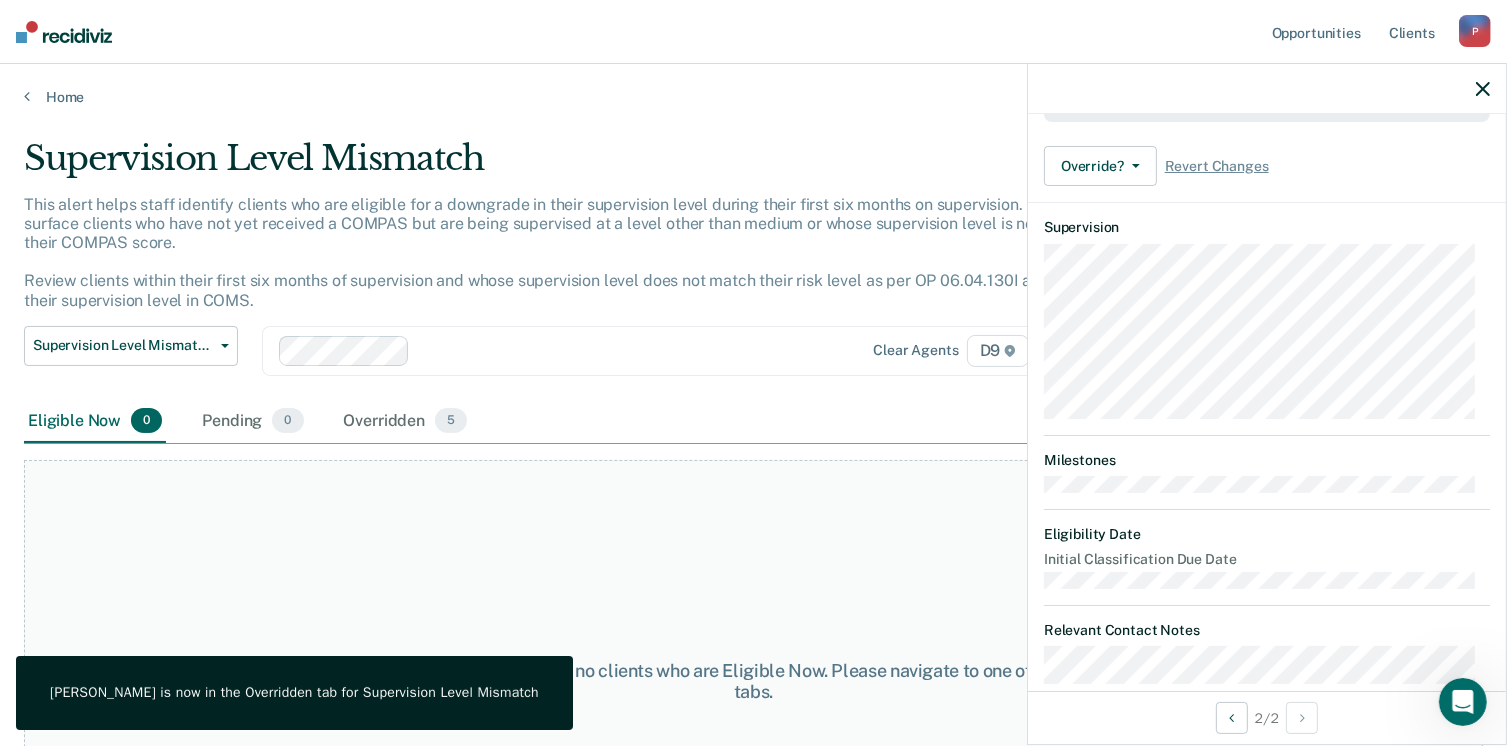 scroll, scrollTop: 481, scrollLeft: 0, axis: vertical 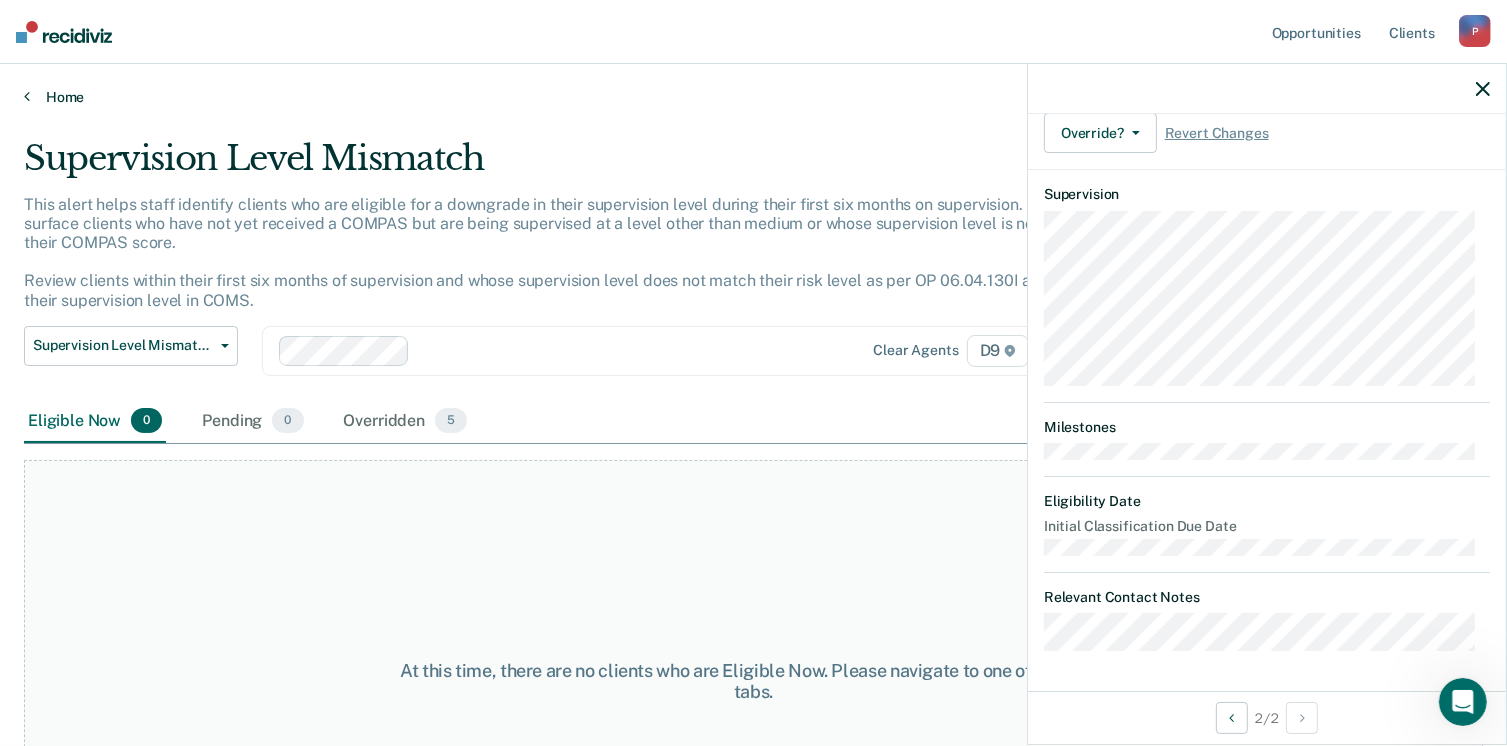 click on "Home" at bounding box center [753, 97] 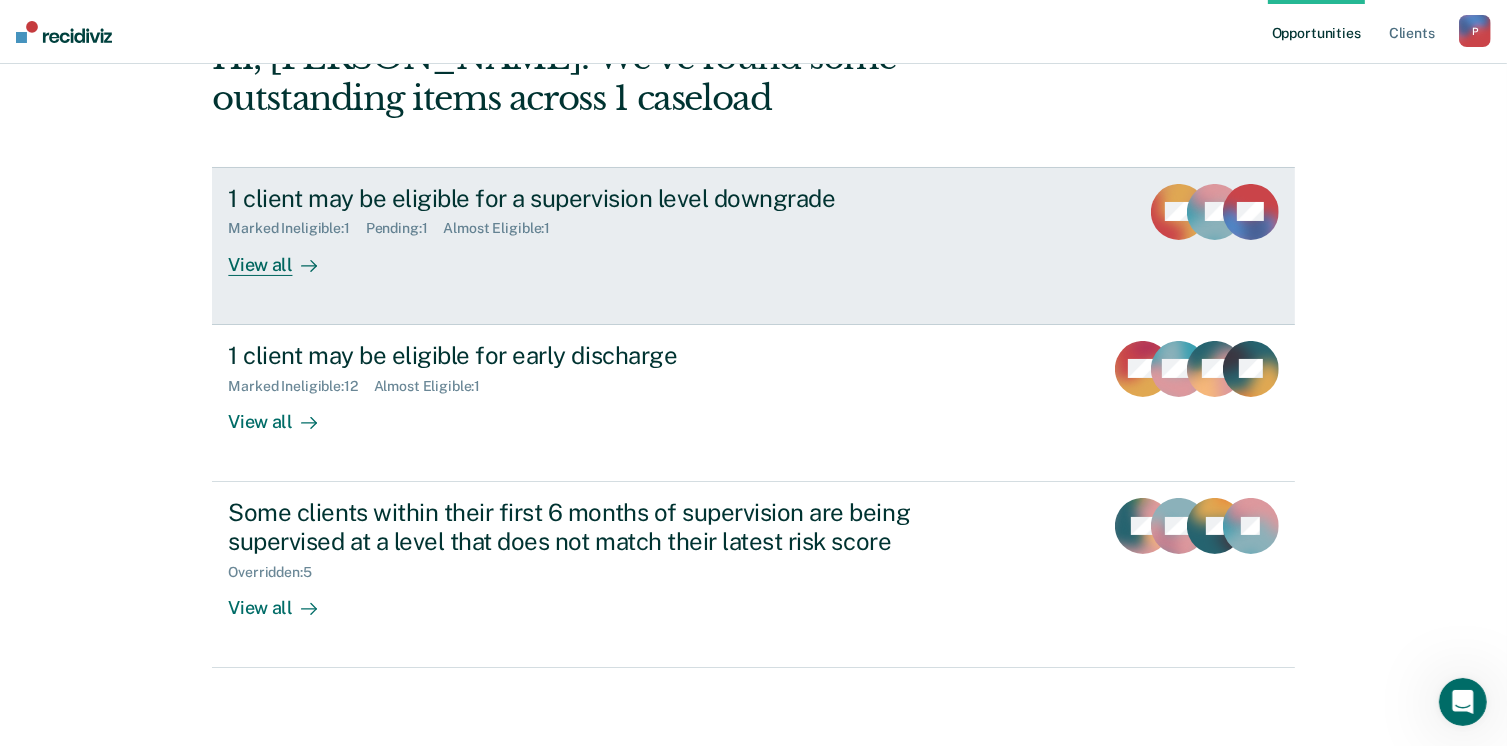 scroll, scrollTop: 0, scrollLeft: 0, axis: both 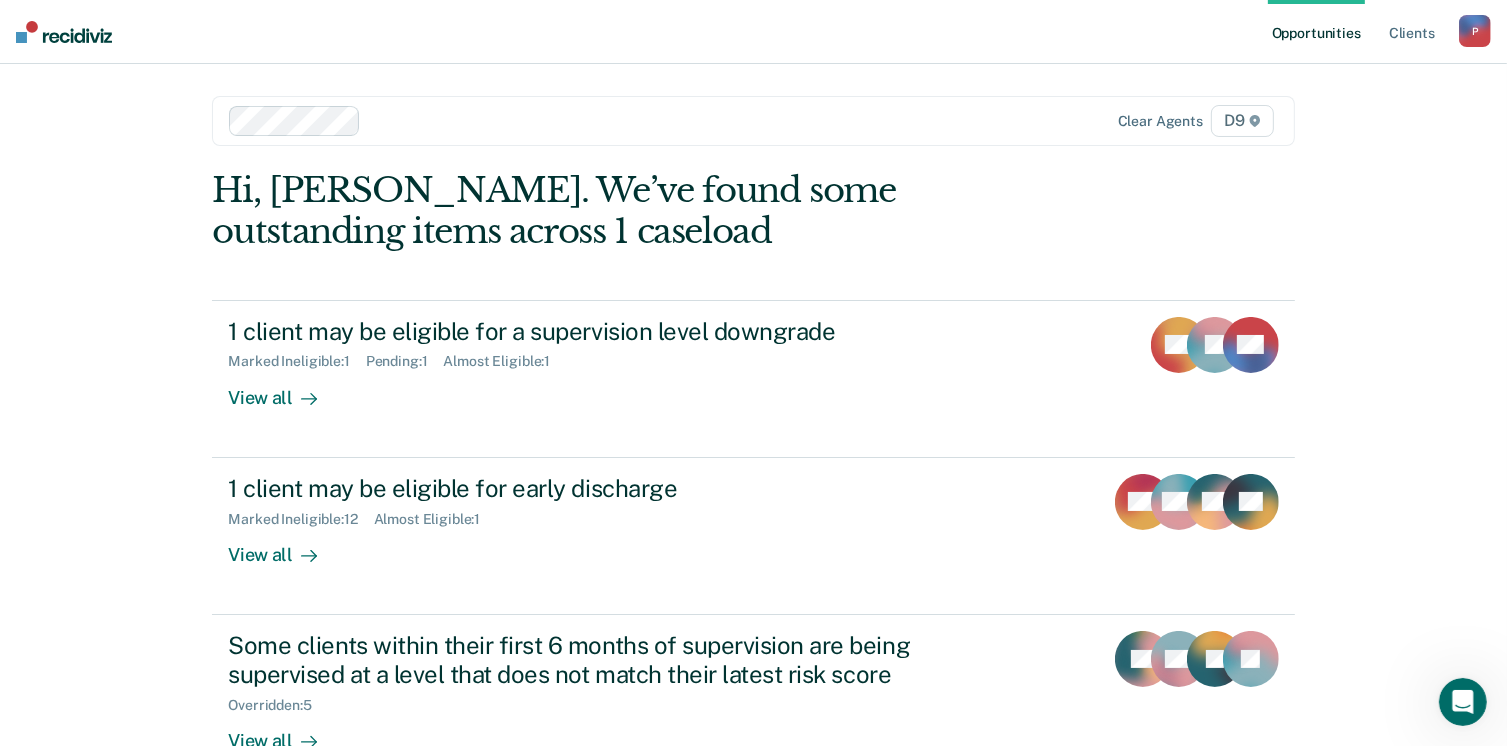 click on "P" at bounding box center [1475, 31] 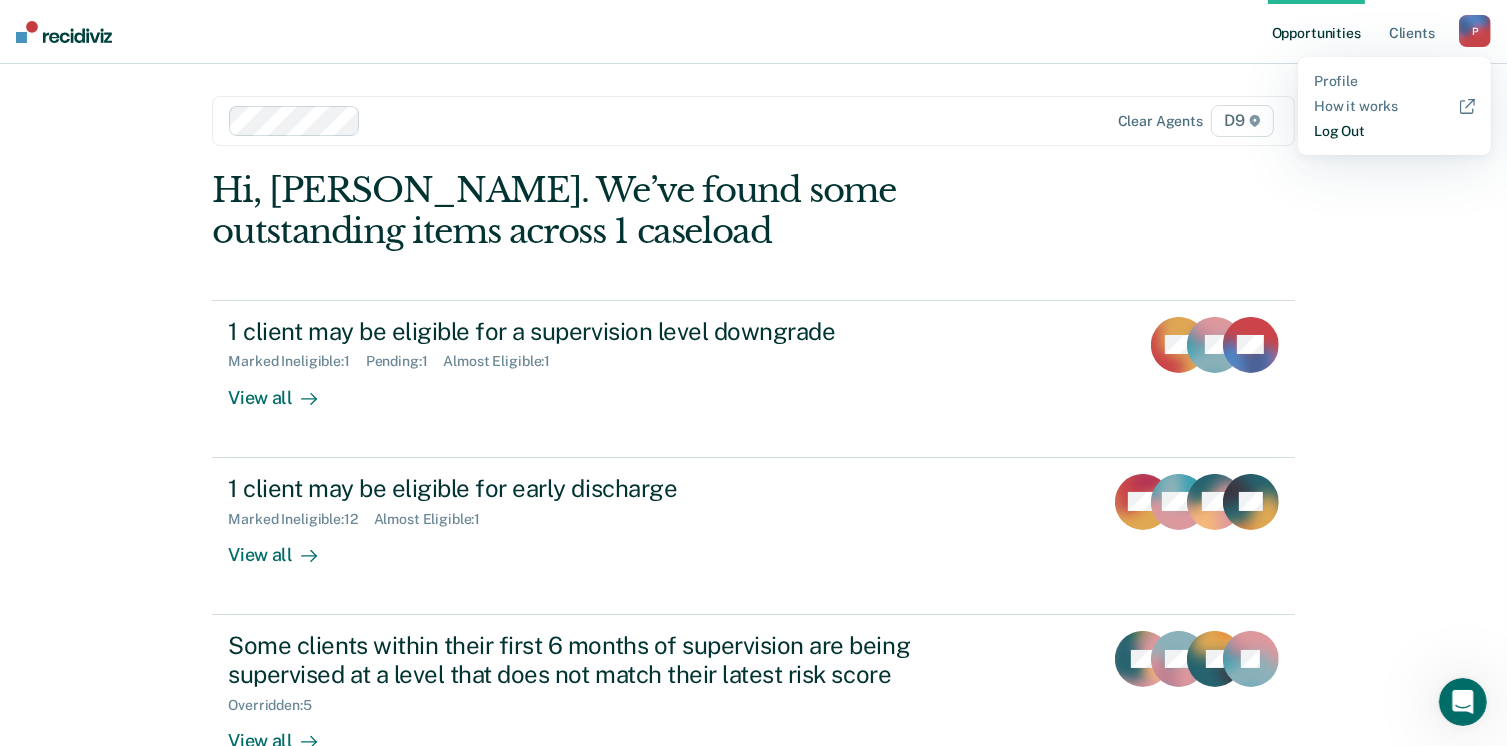 click on "Log Out" at bounding box center (1394, 131) 